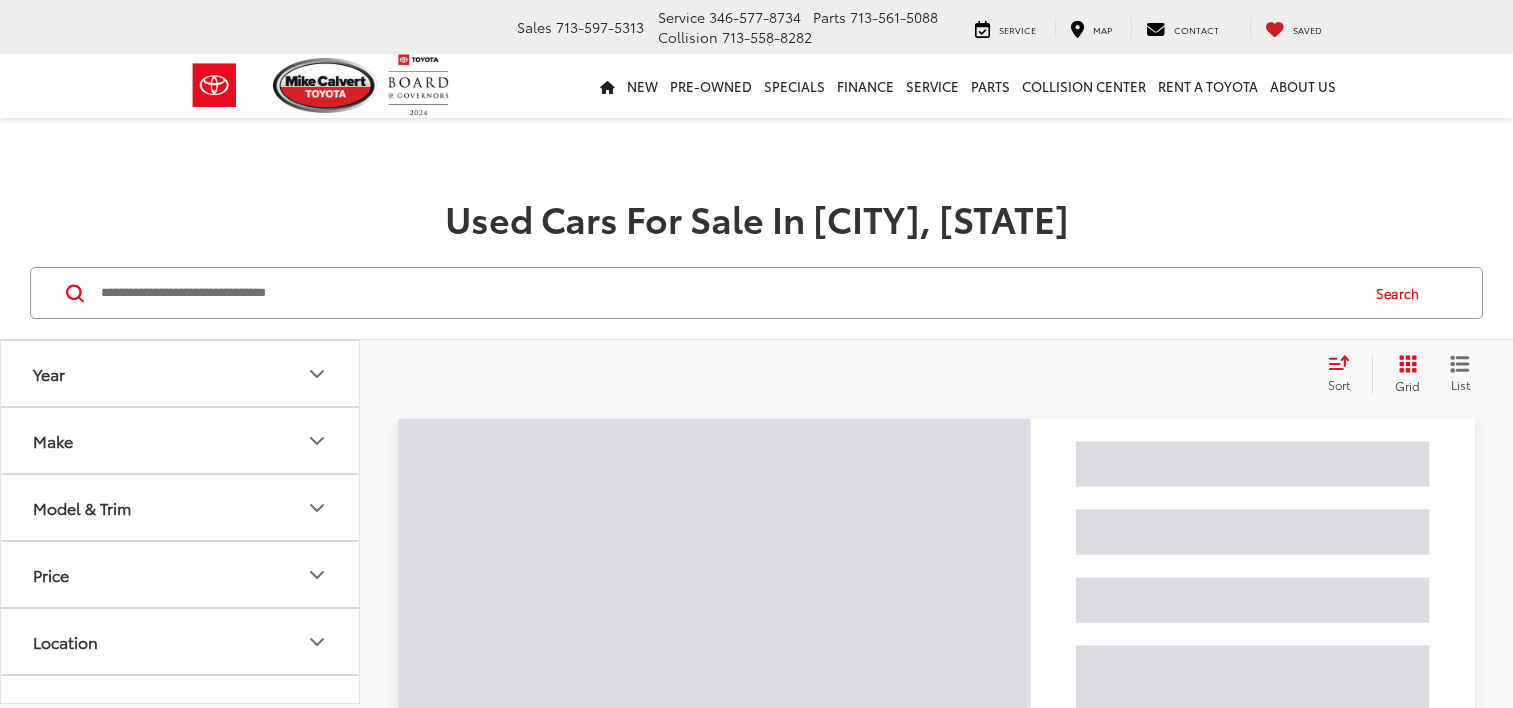 scroll, scrollTop: 0, scrollLeft: 0, axis: both 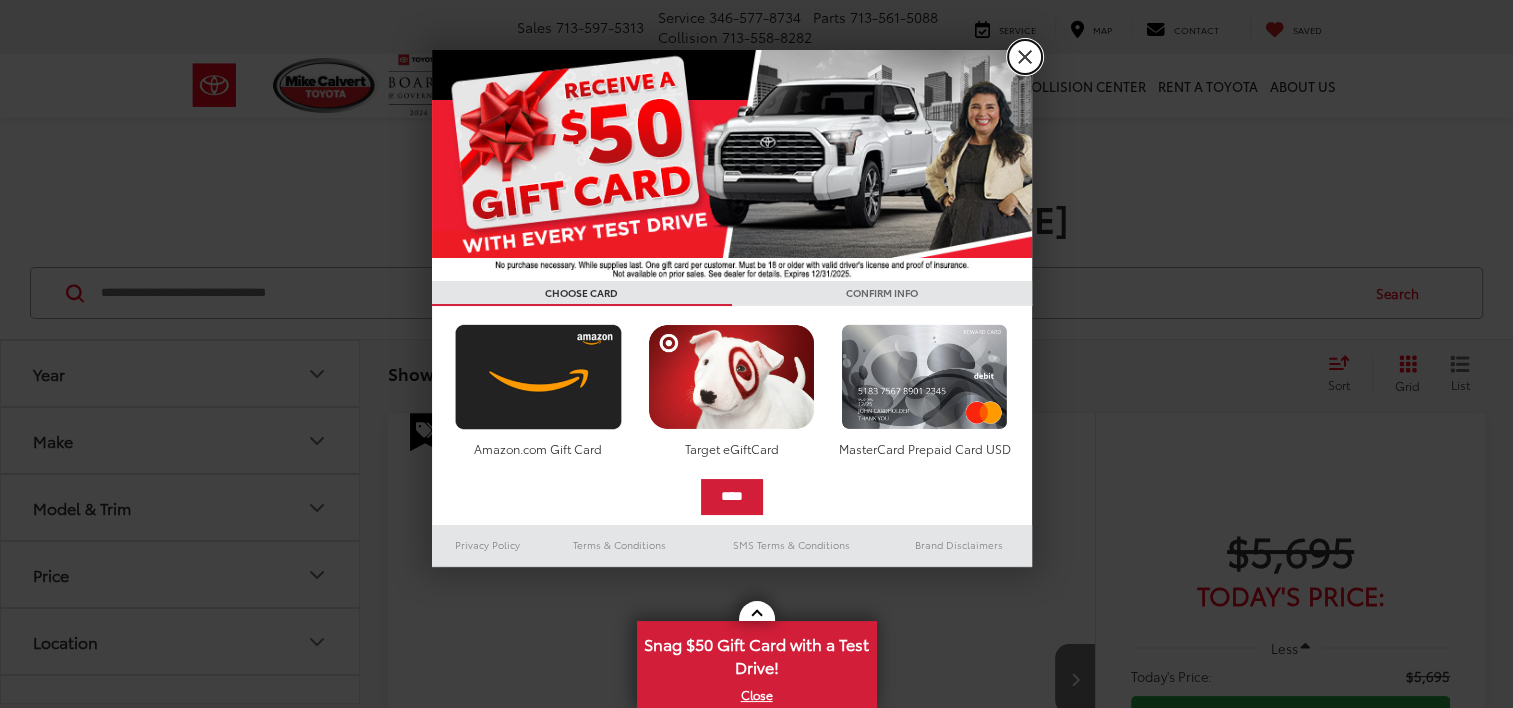 click on "X" at bounding box center [1025, 57] 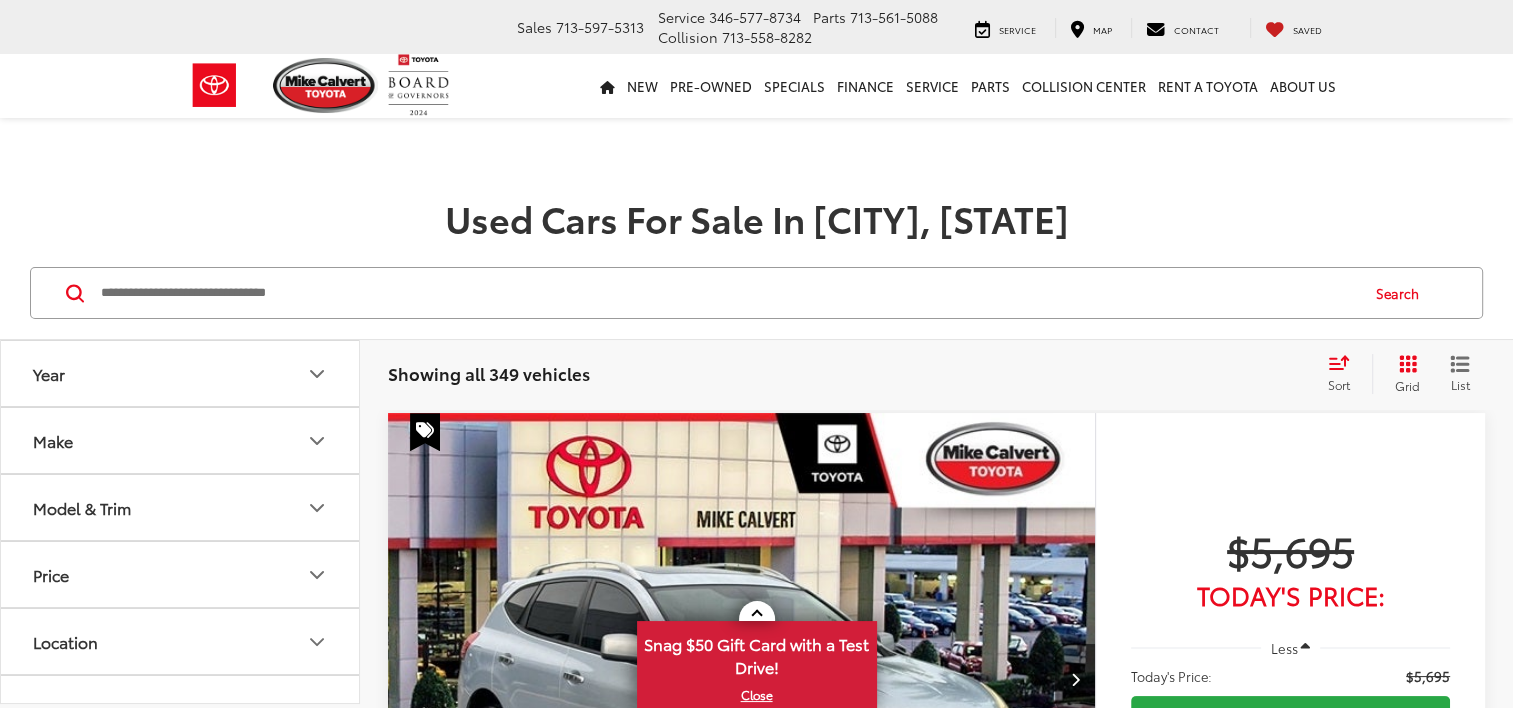 scroll, scrollTop: 0, scrollLeft: 0, axis: both 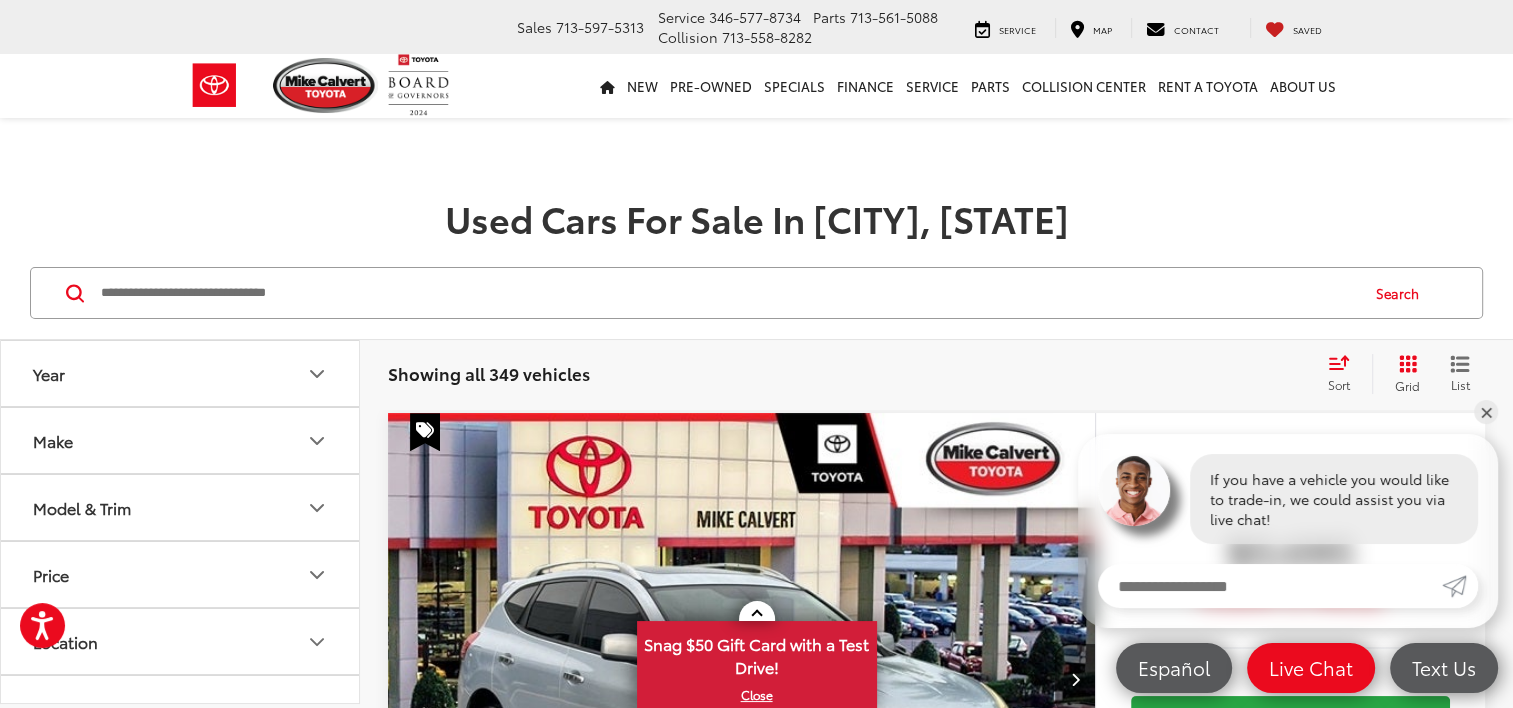 click on "Year" at bounding box center [181, 373] 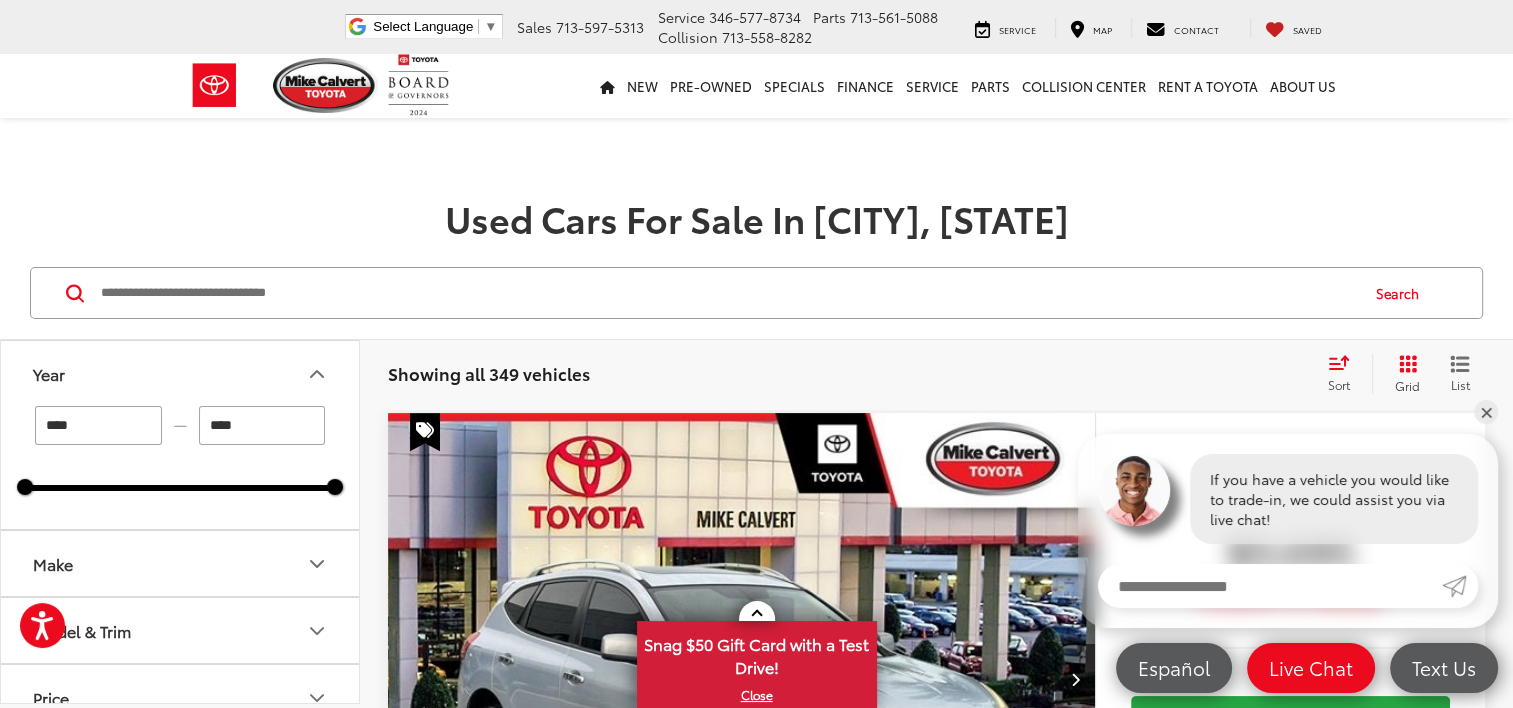 click 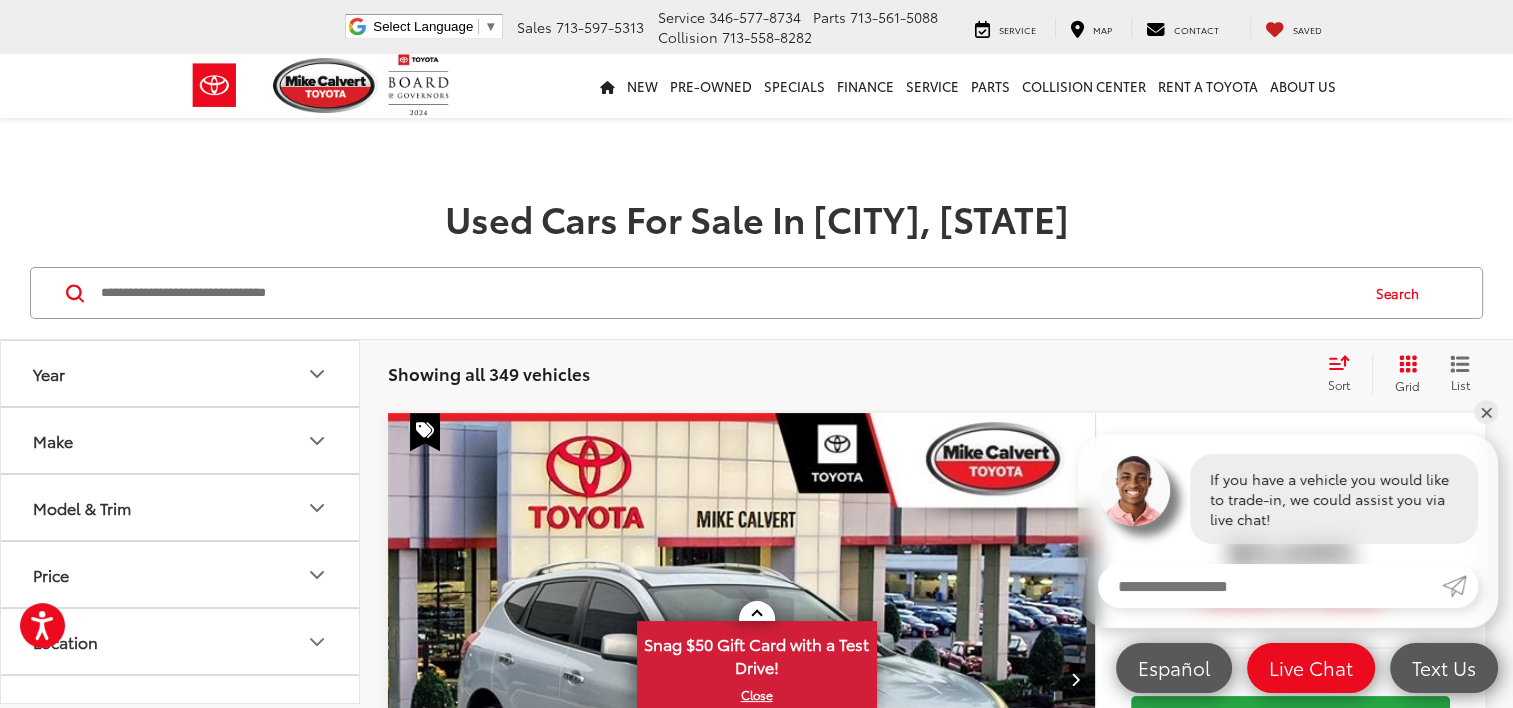 click on "Make" at bounding box center [181, 440] 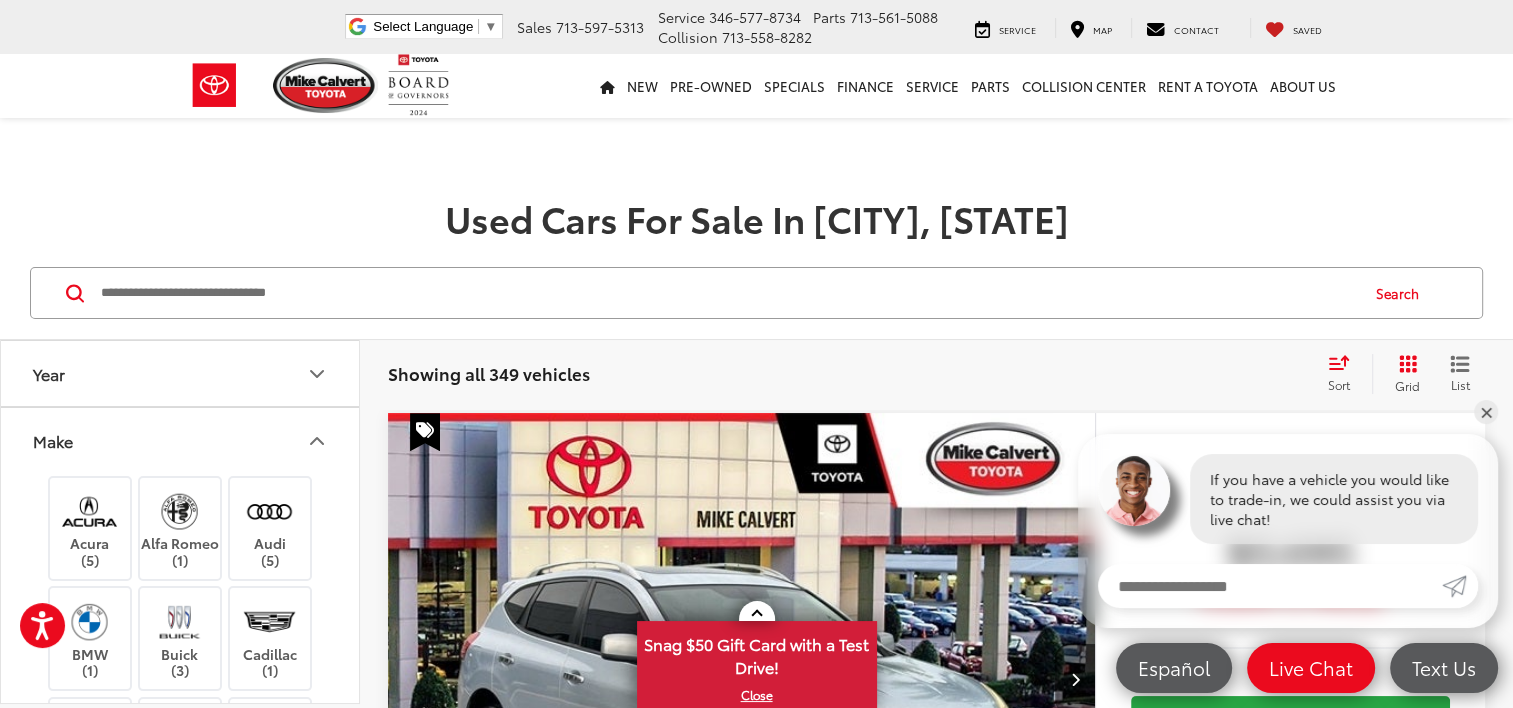 click 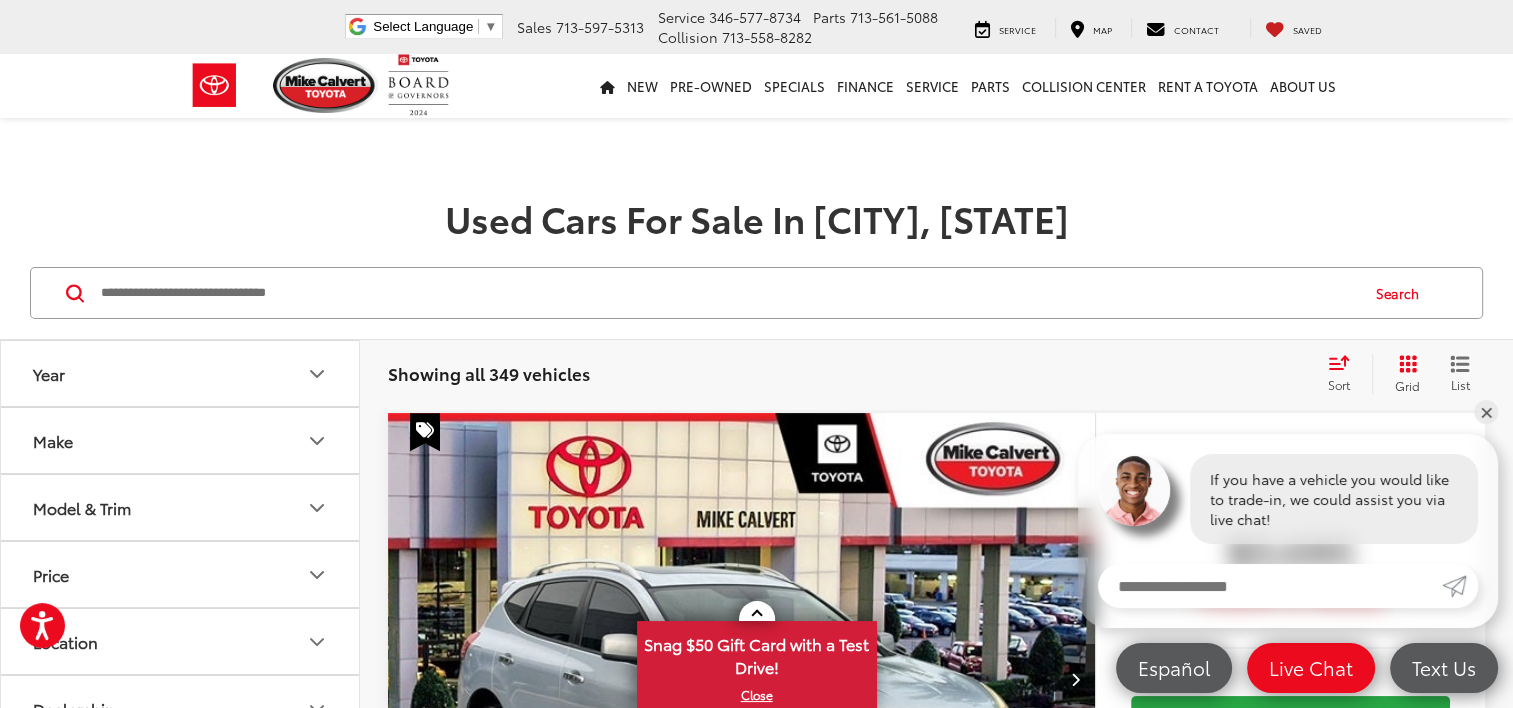 scroll, scrollTop: 96, scrollLeft: 0, axis: vertical 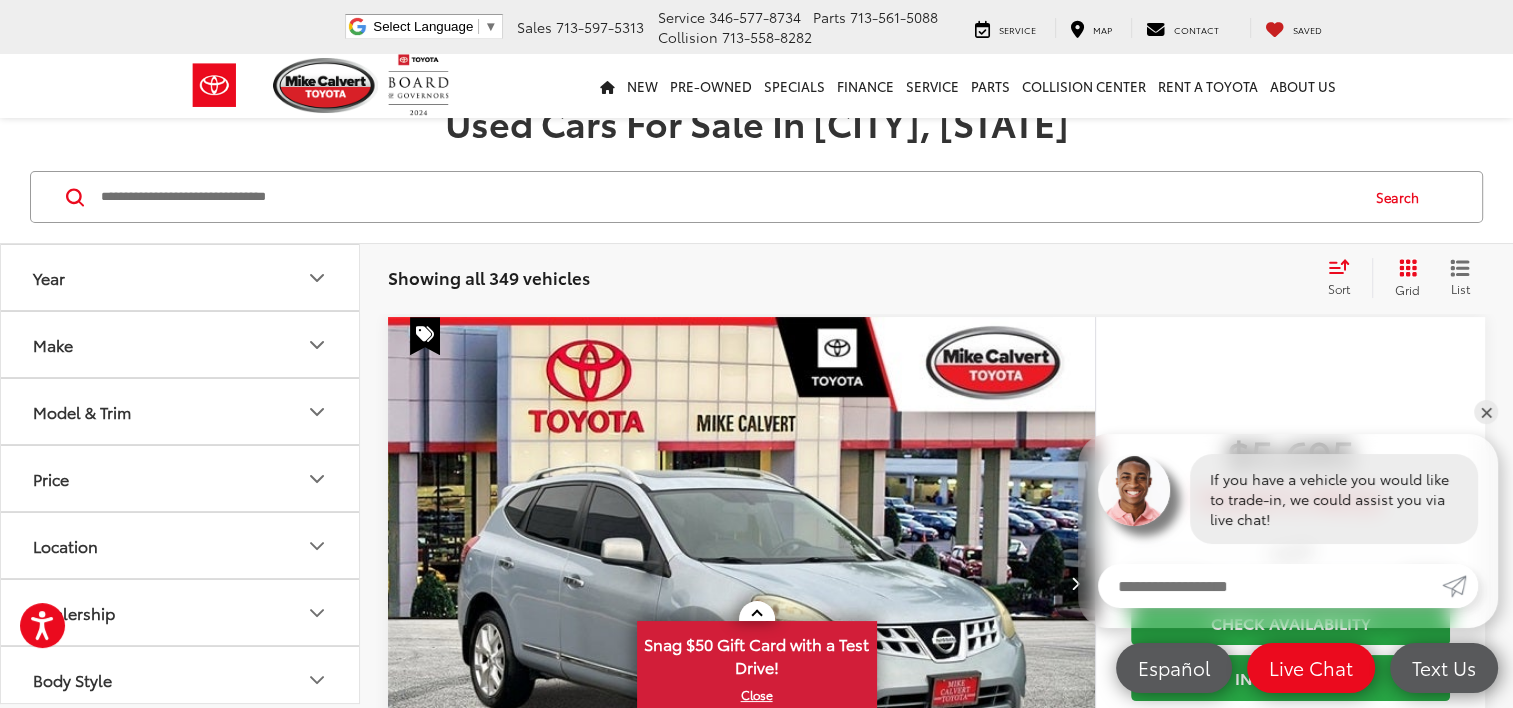 click on "Year" at bounding box center (181, 277) 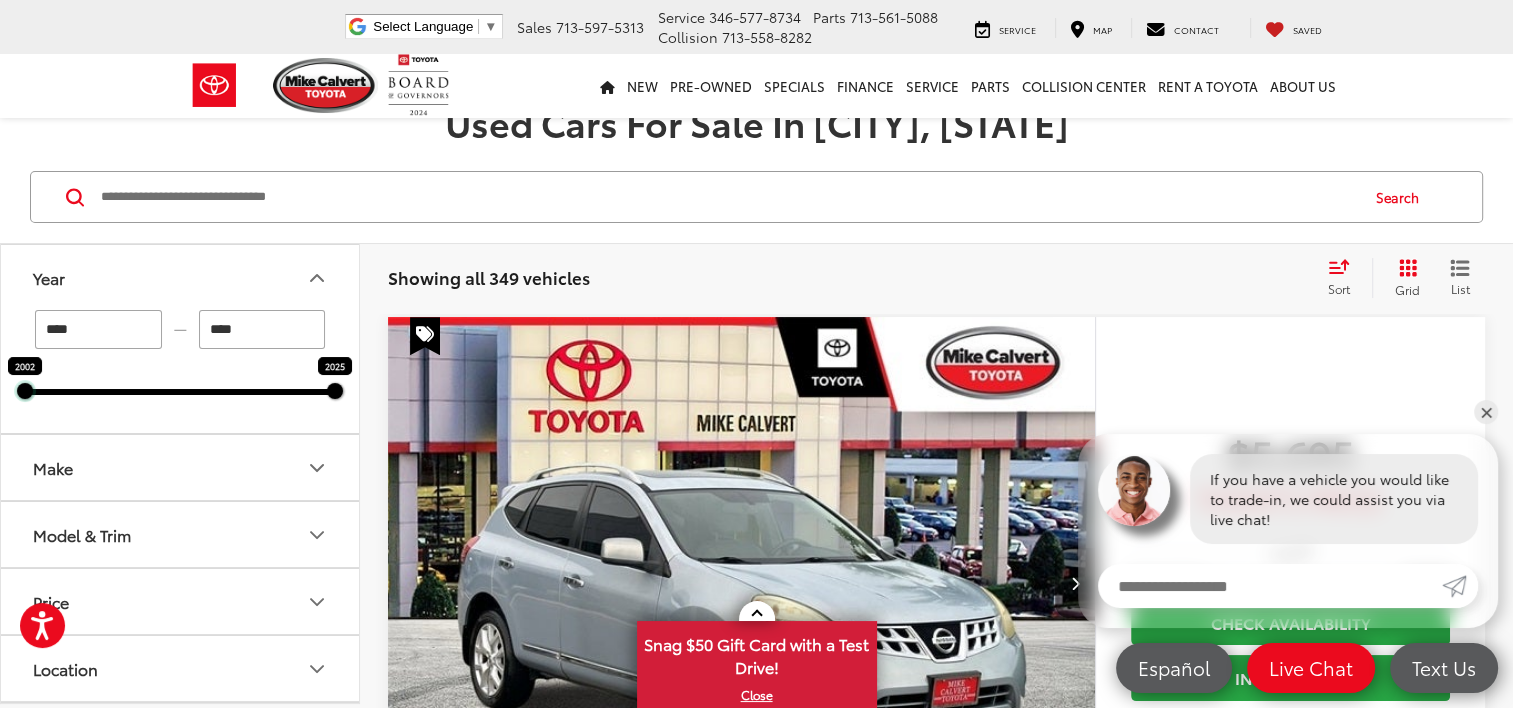 click at bounding box center [25, 391] 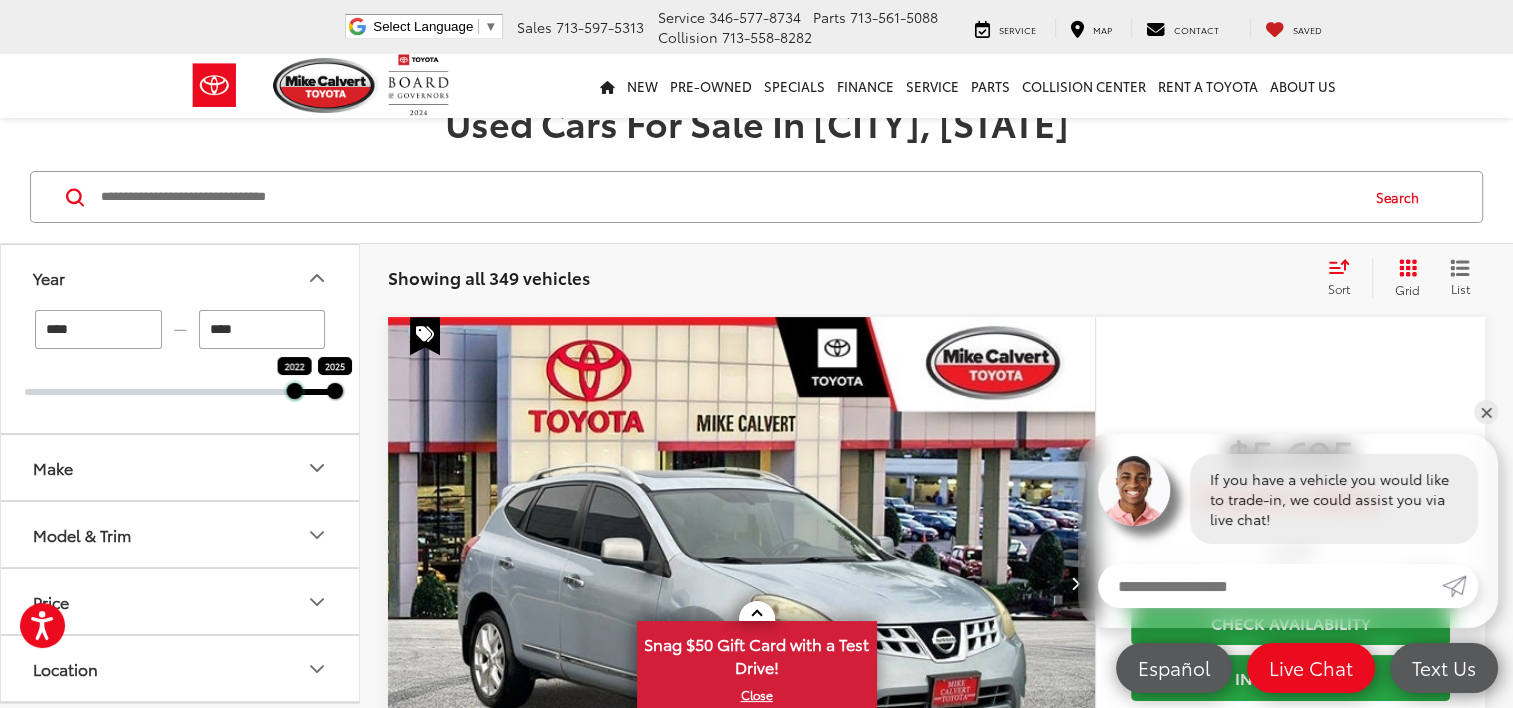 drag, startPoint x: 25, startPoint y: 392, endPoint x: 291, endPoint y: 405, distance: 266.31747 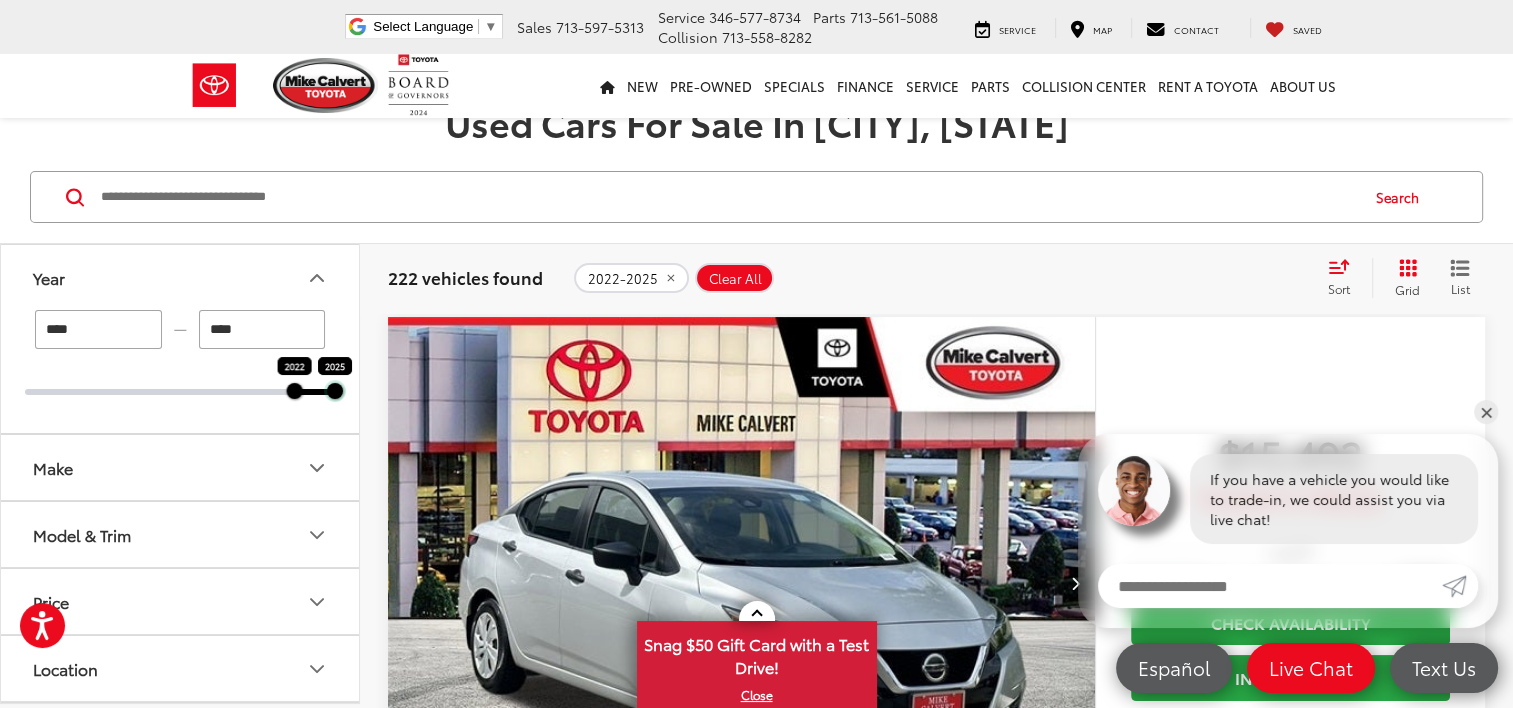 click at bounding box center (335, 391) 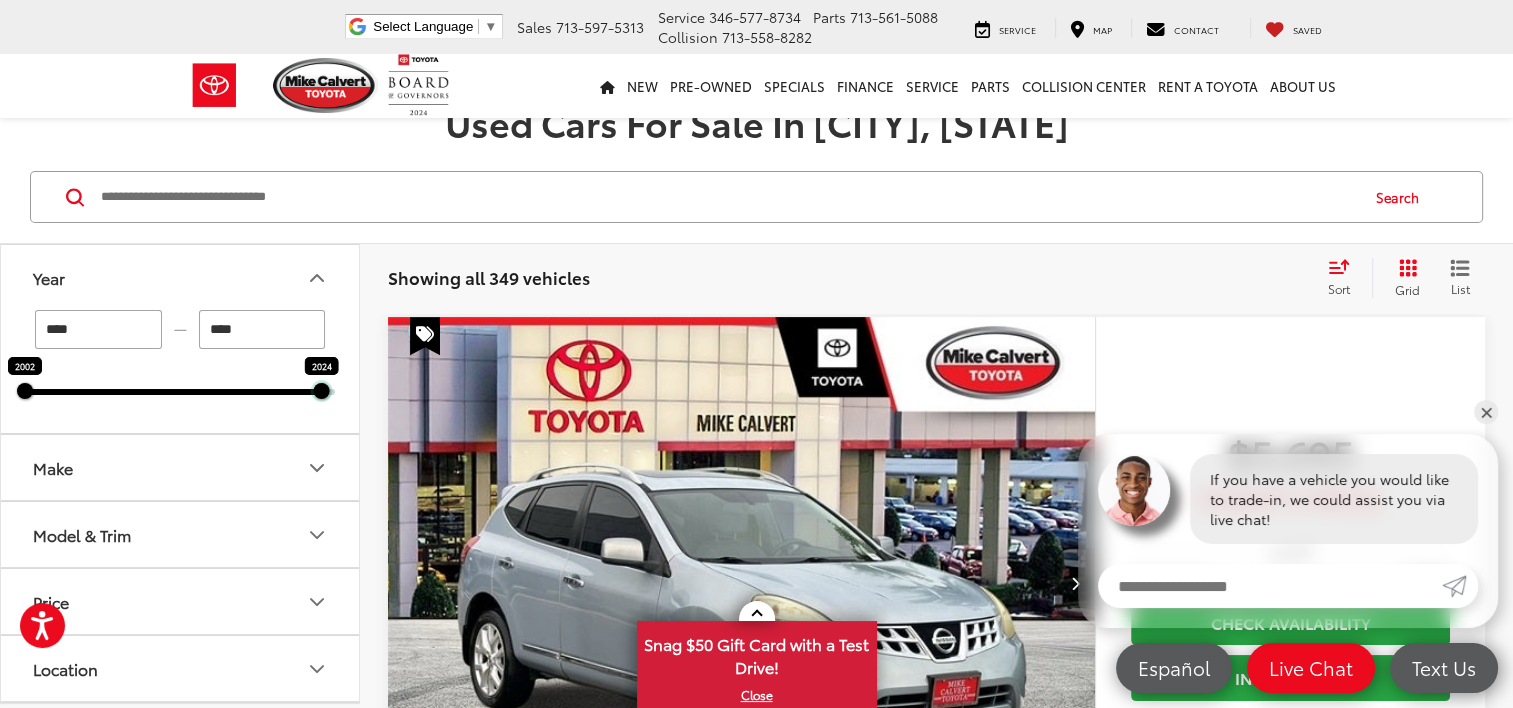 drag, startPoint x: 336, startPoint y: 392, endPoint x: 320, endPoint y: 395, distance: 16.27882 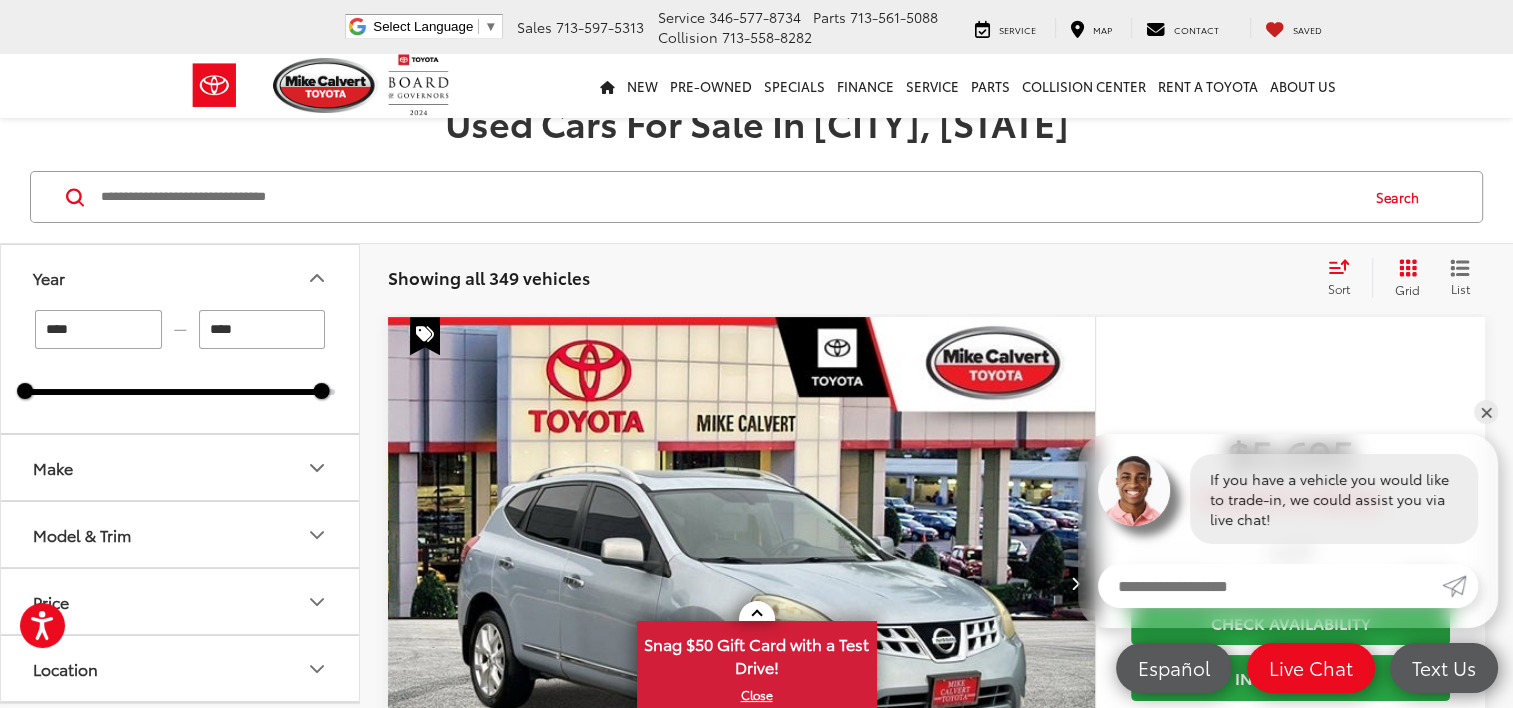 click on "****" at bounding box center [98, 329] 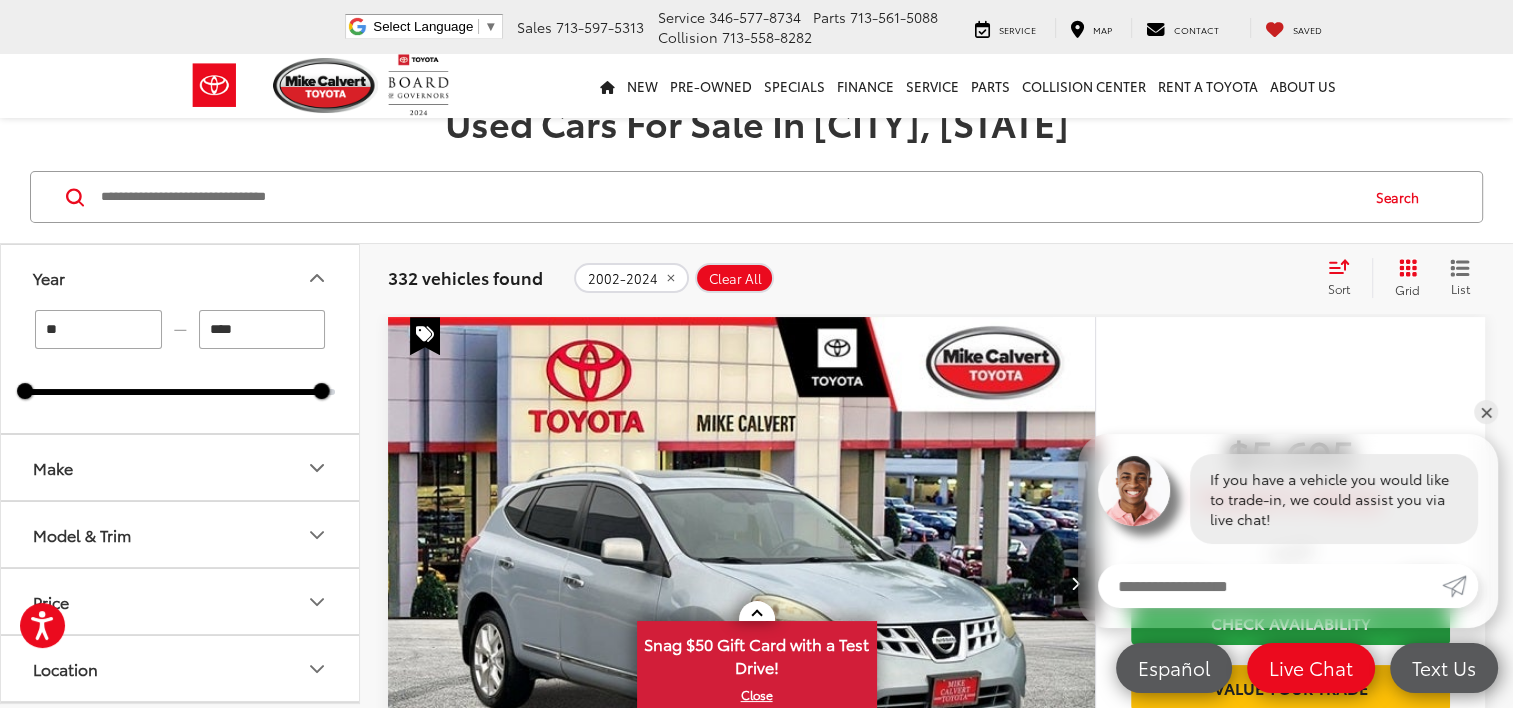 click on "**" at bounding box center (98, 329) 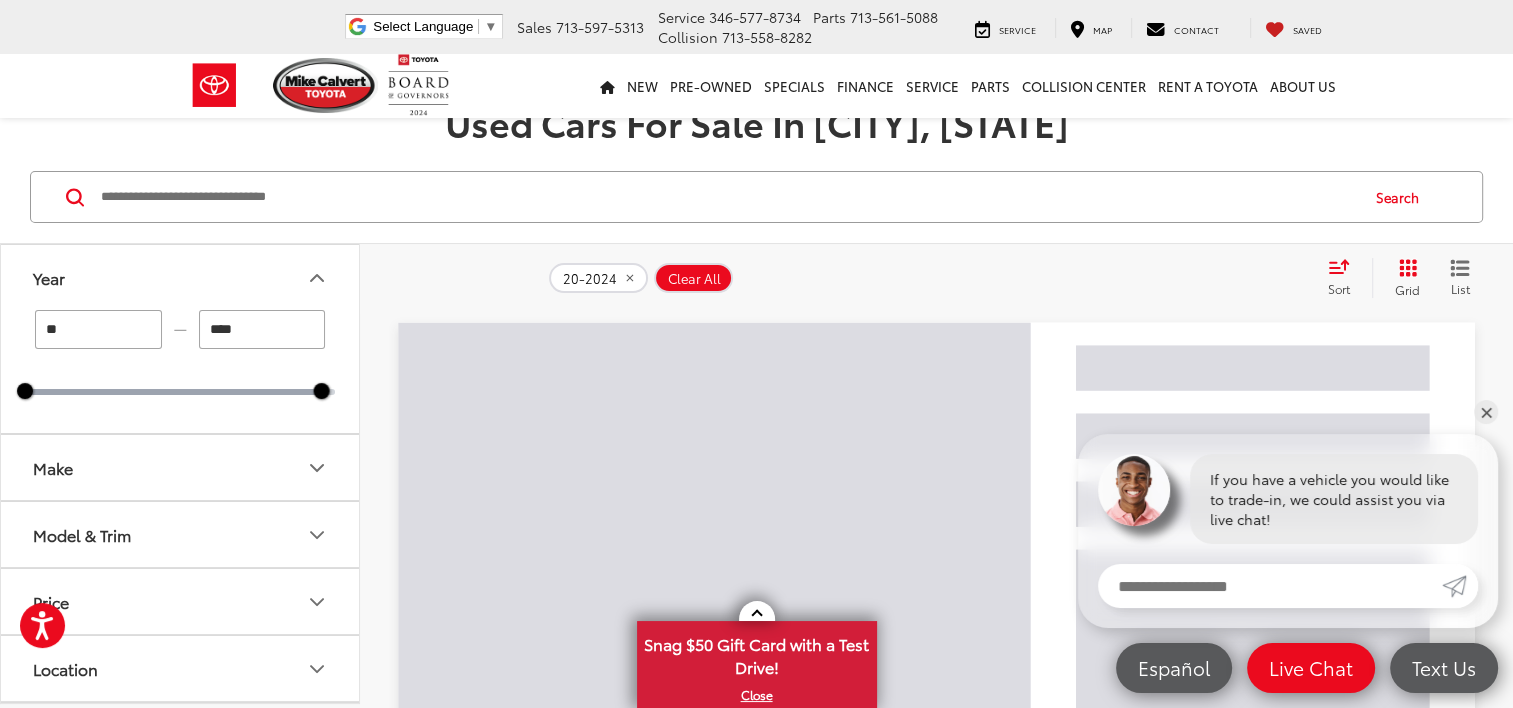 type on "****" 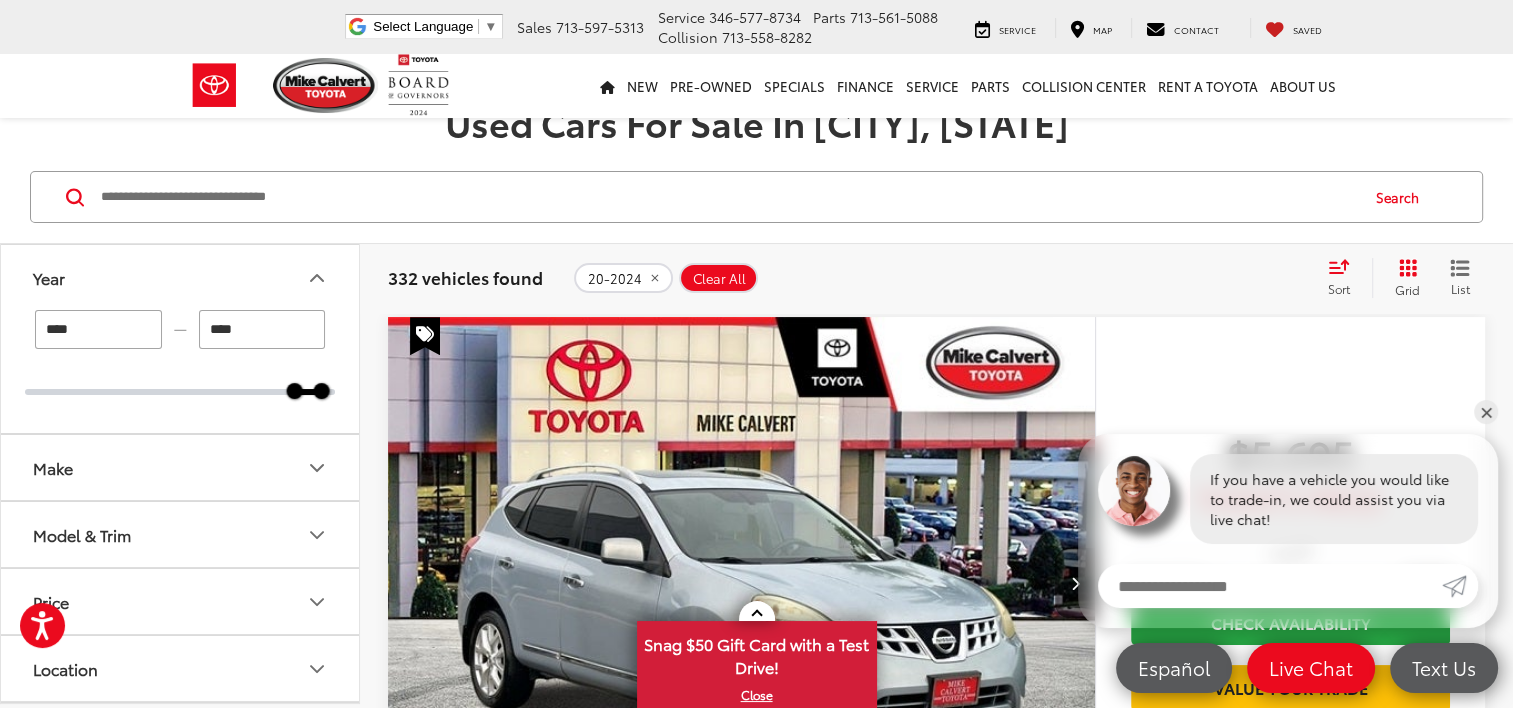 click 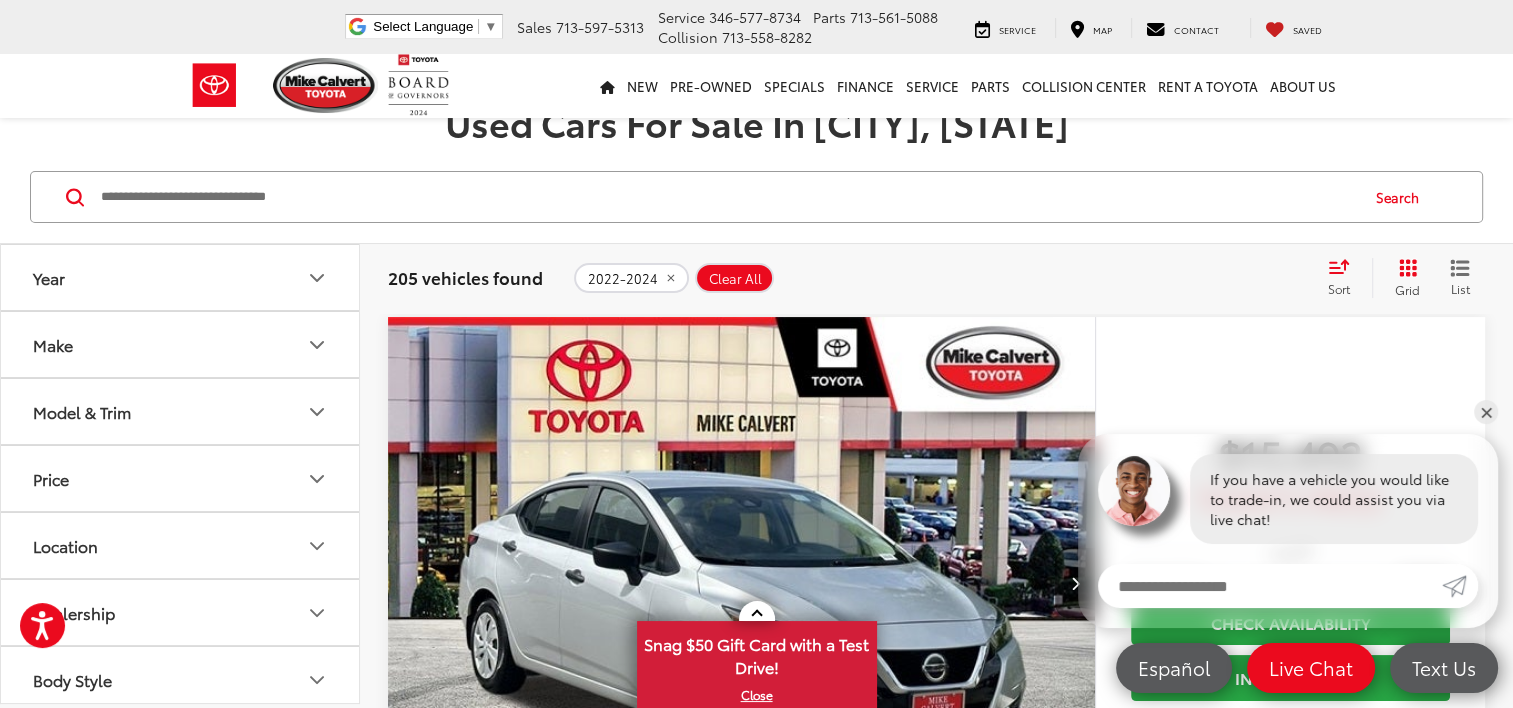 click on "Make" at bounding box center (181, 344) 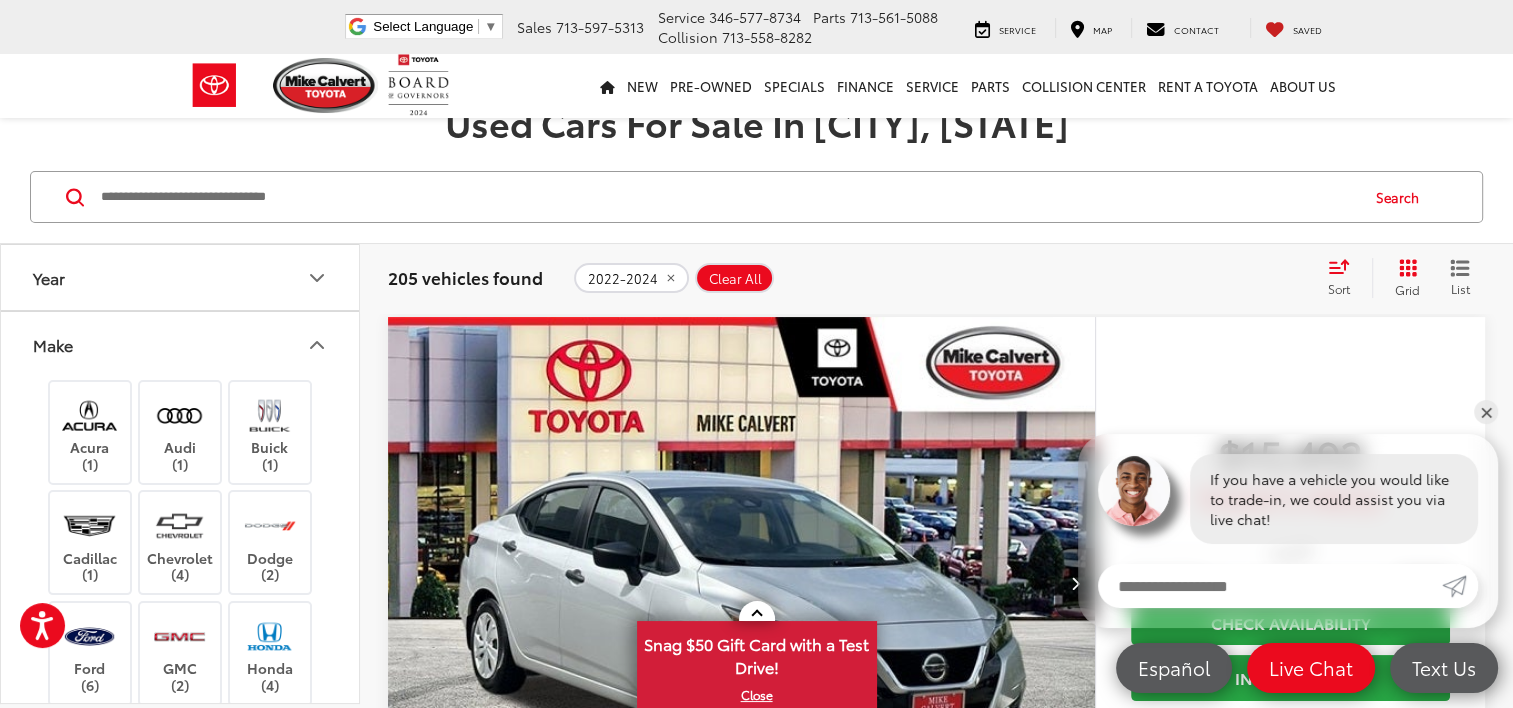 drag, startPoint x: 256, startPoint y: 339, endPoint x: 324, endPoint y: 349, distance: 68.73136 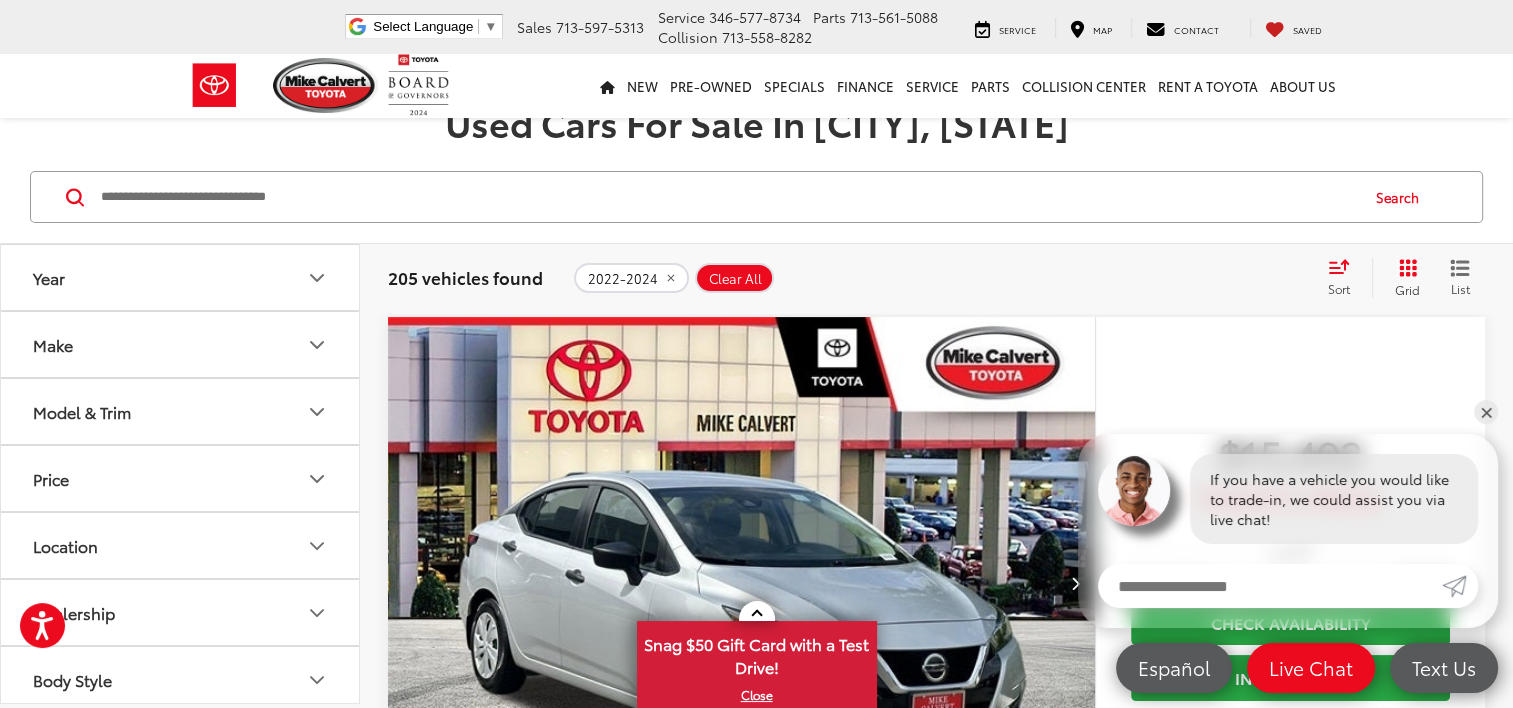 click on "Model & Trim" at bounding box center (181, 411) 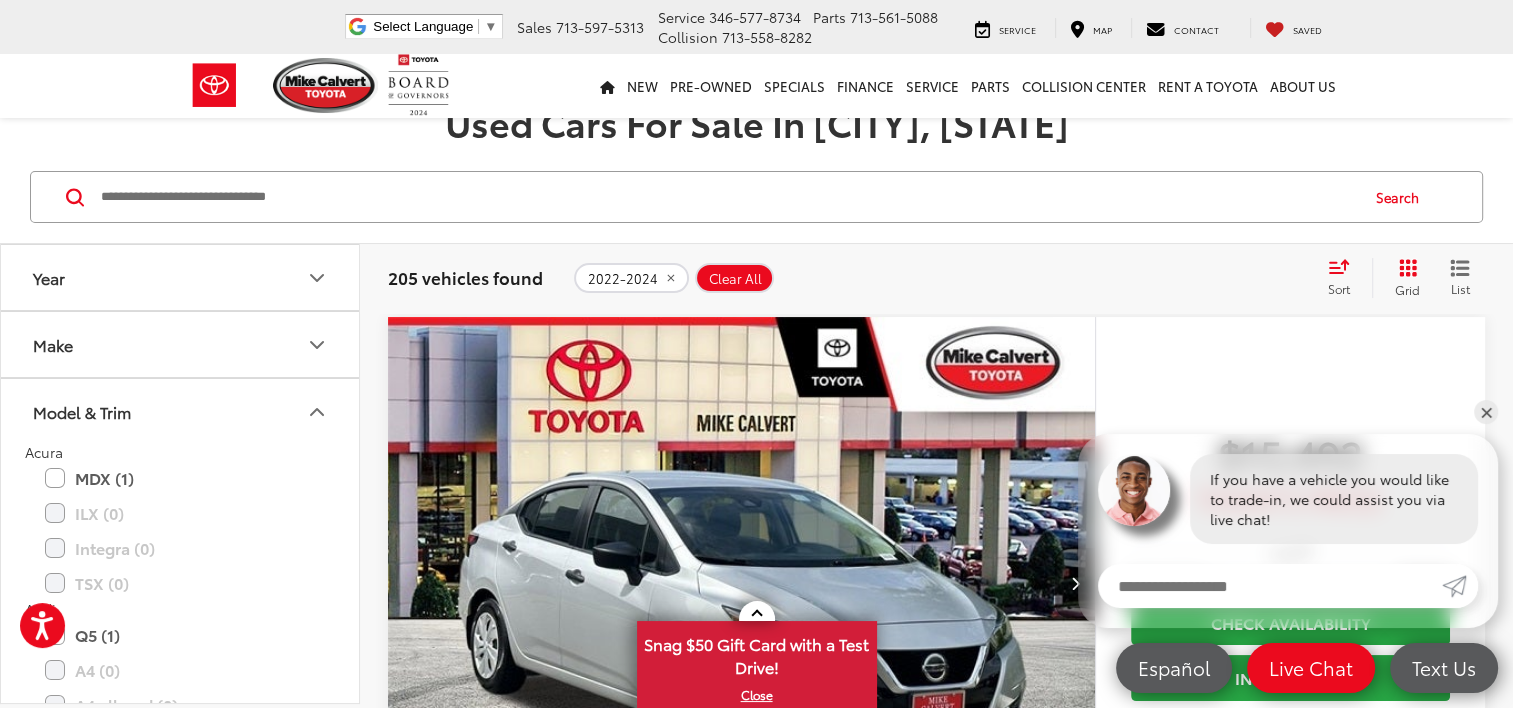 click on "Model & Trim" at bounding box center (181, 411) 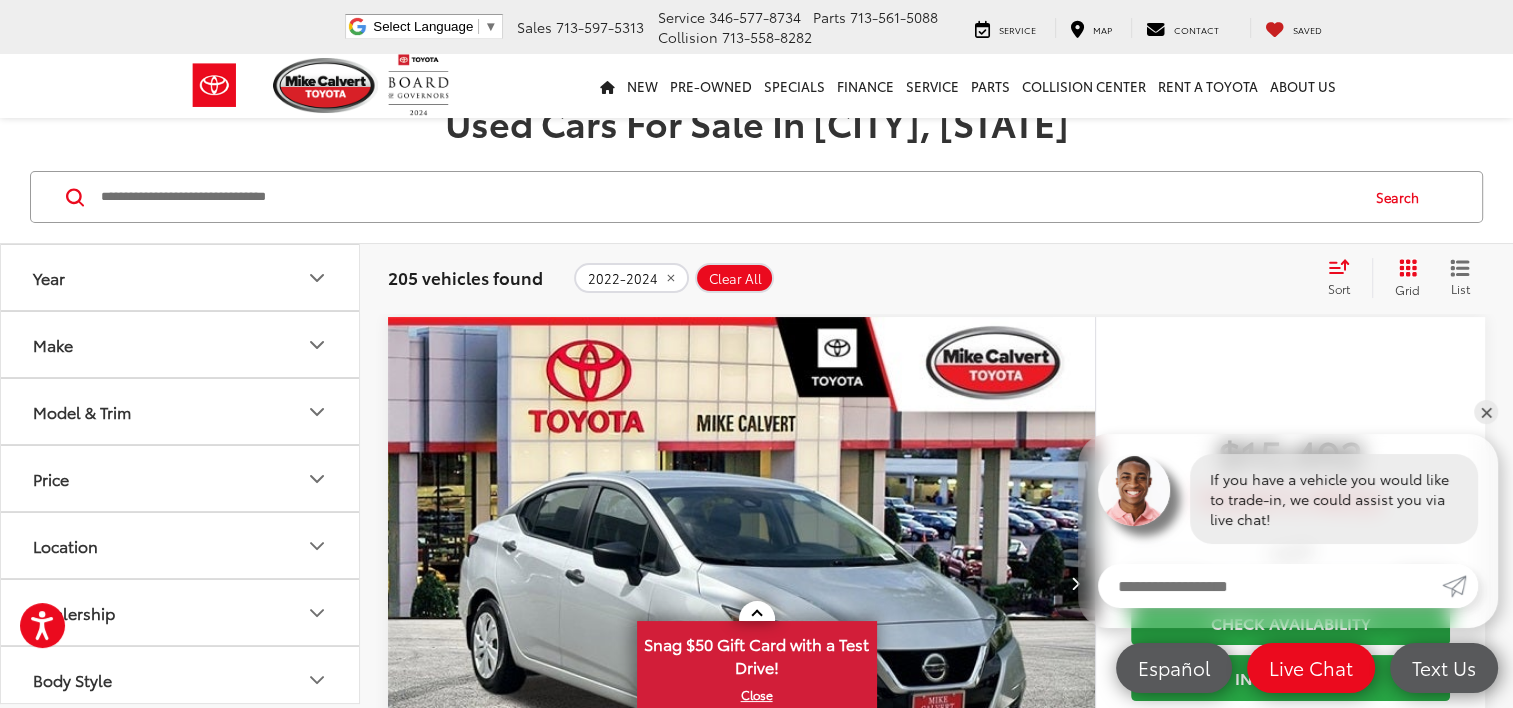 click on "Body Style" at bounding box center [181, 679] 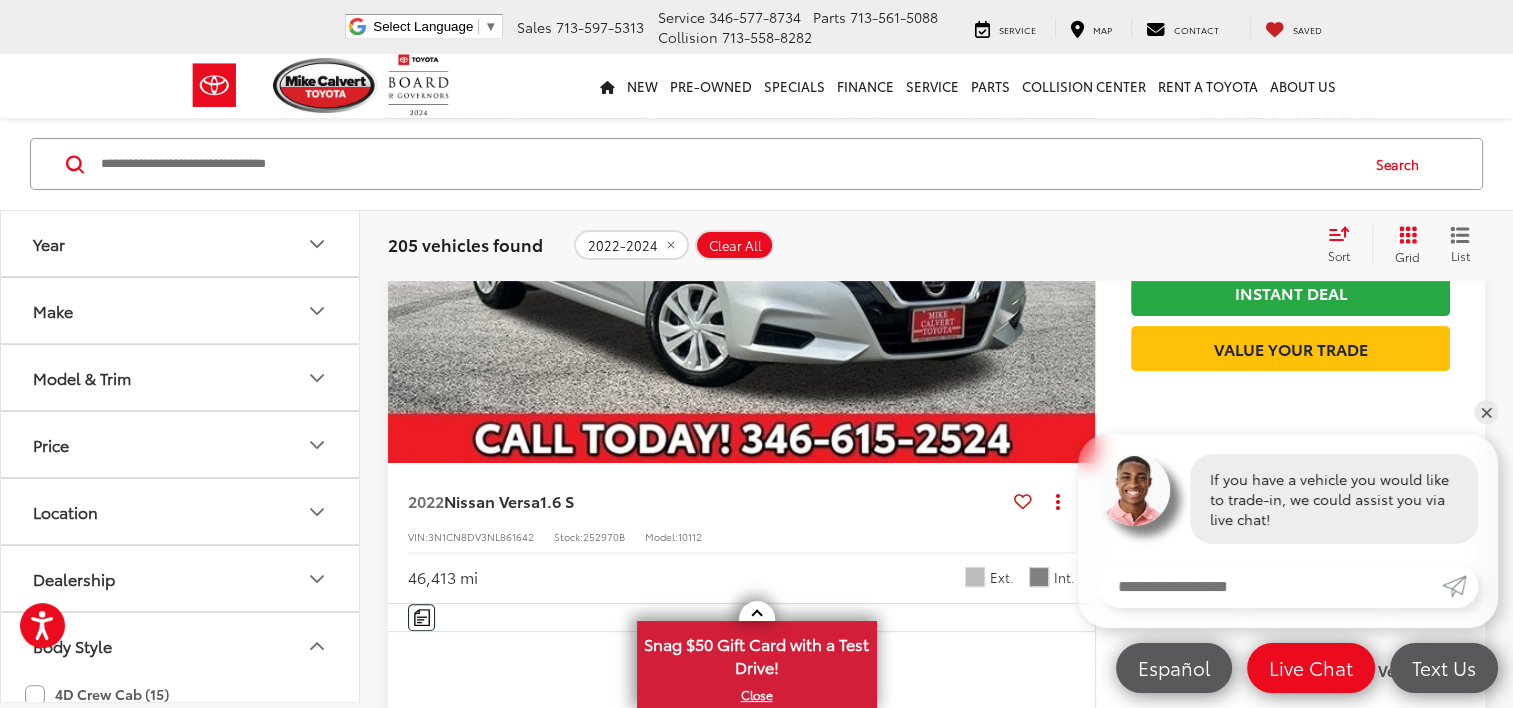 scroll, scrollTop: 550, scrollLeft: 0, axis: vertical 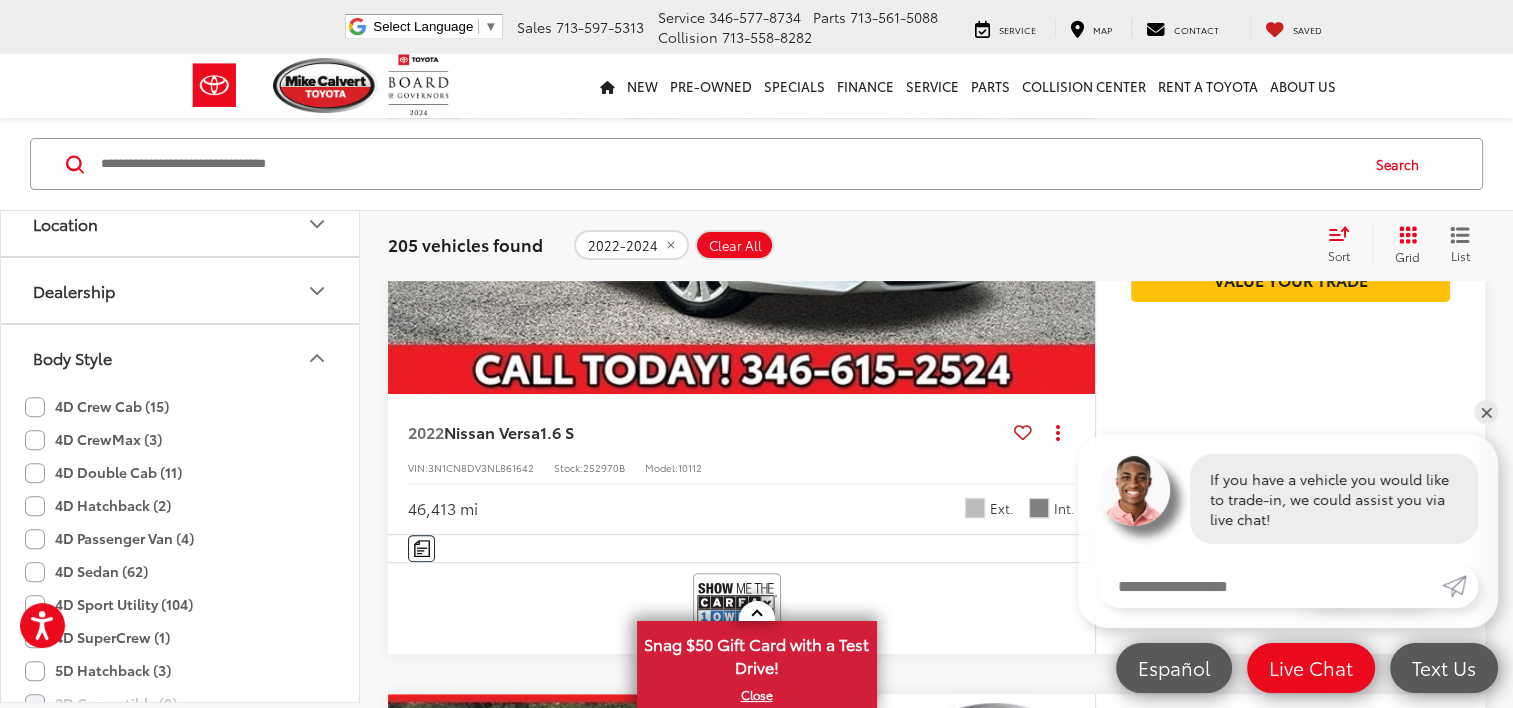 click on "4D Crew Cab (15)" 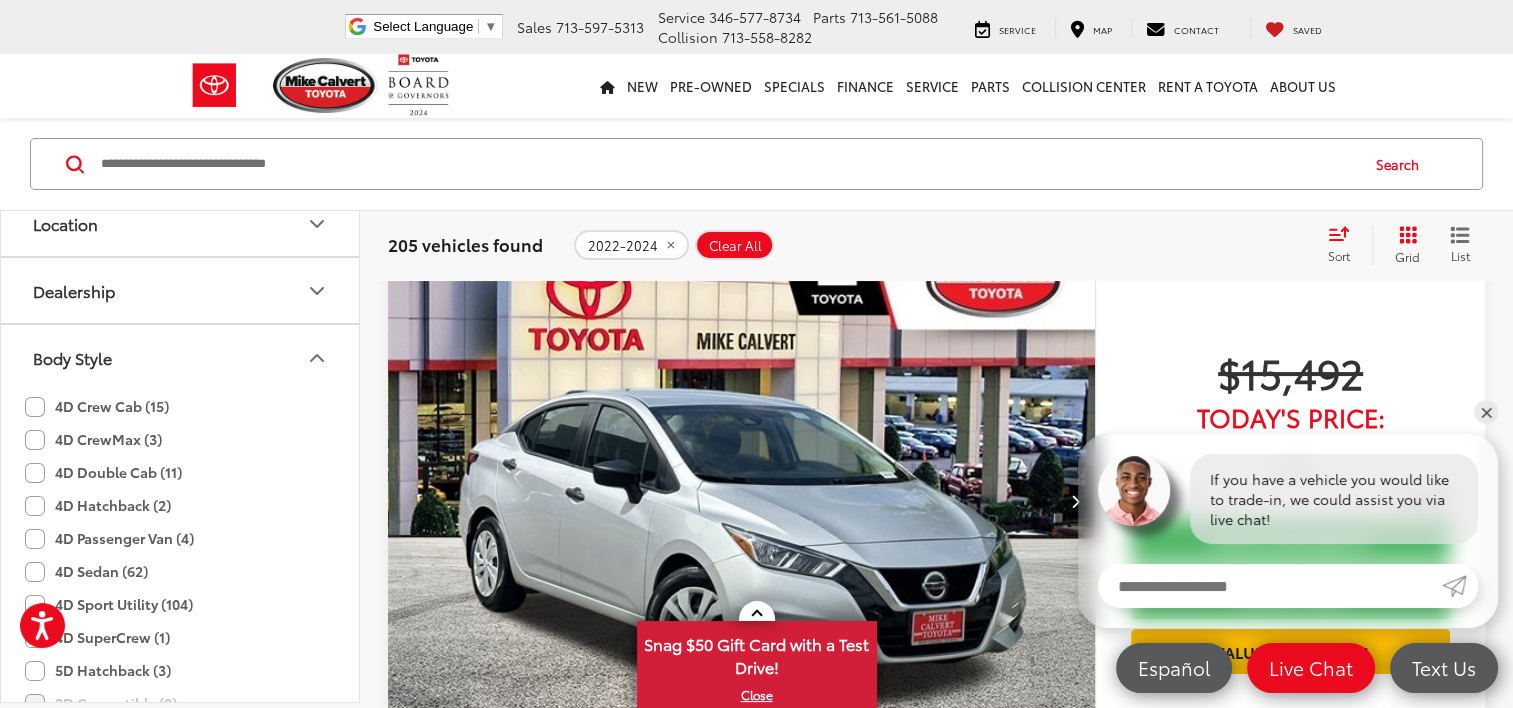 scroll, scrollTop: 128, scrollLeft: 0, axis: vertical 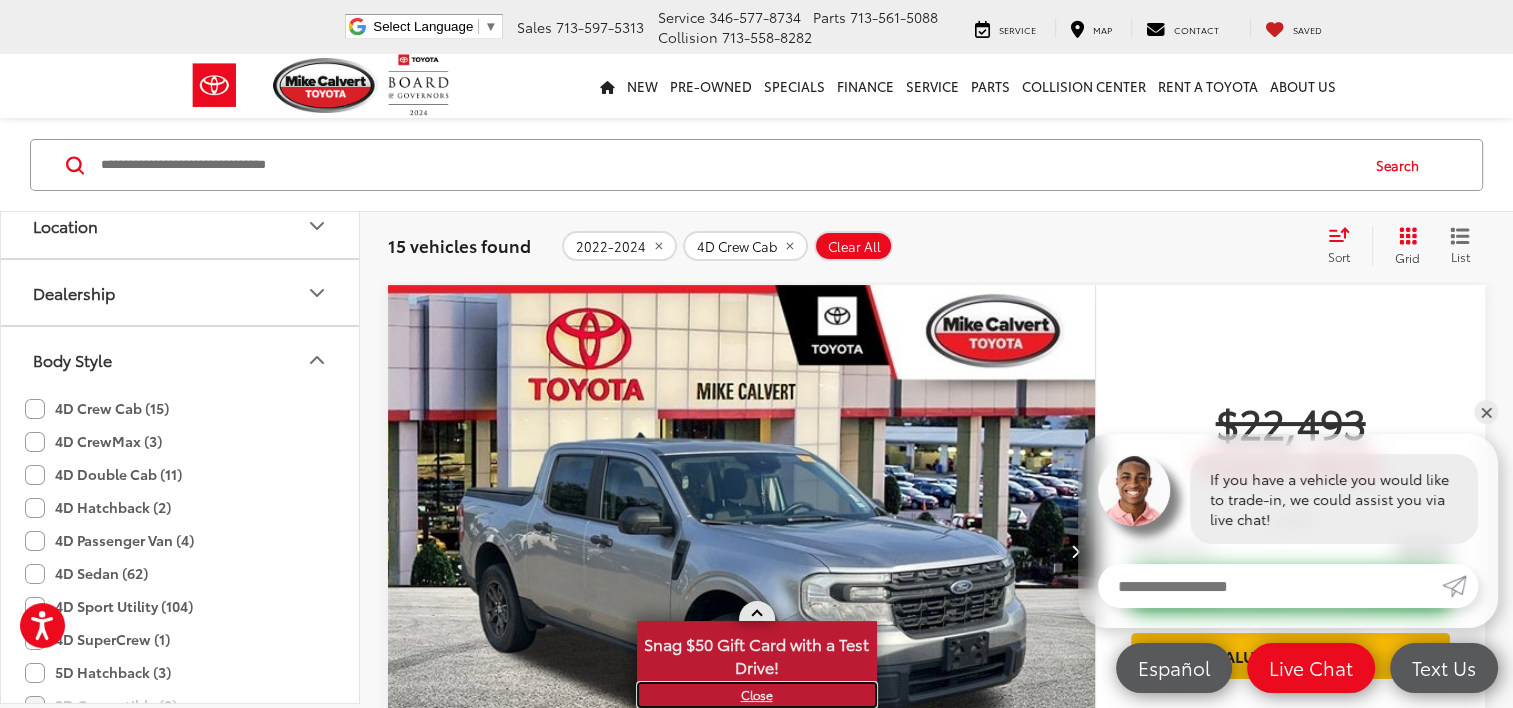 click on "X" at bounding box center (757, 695) 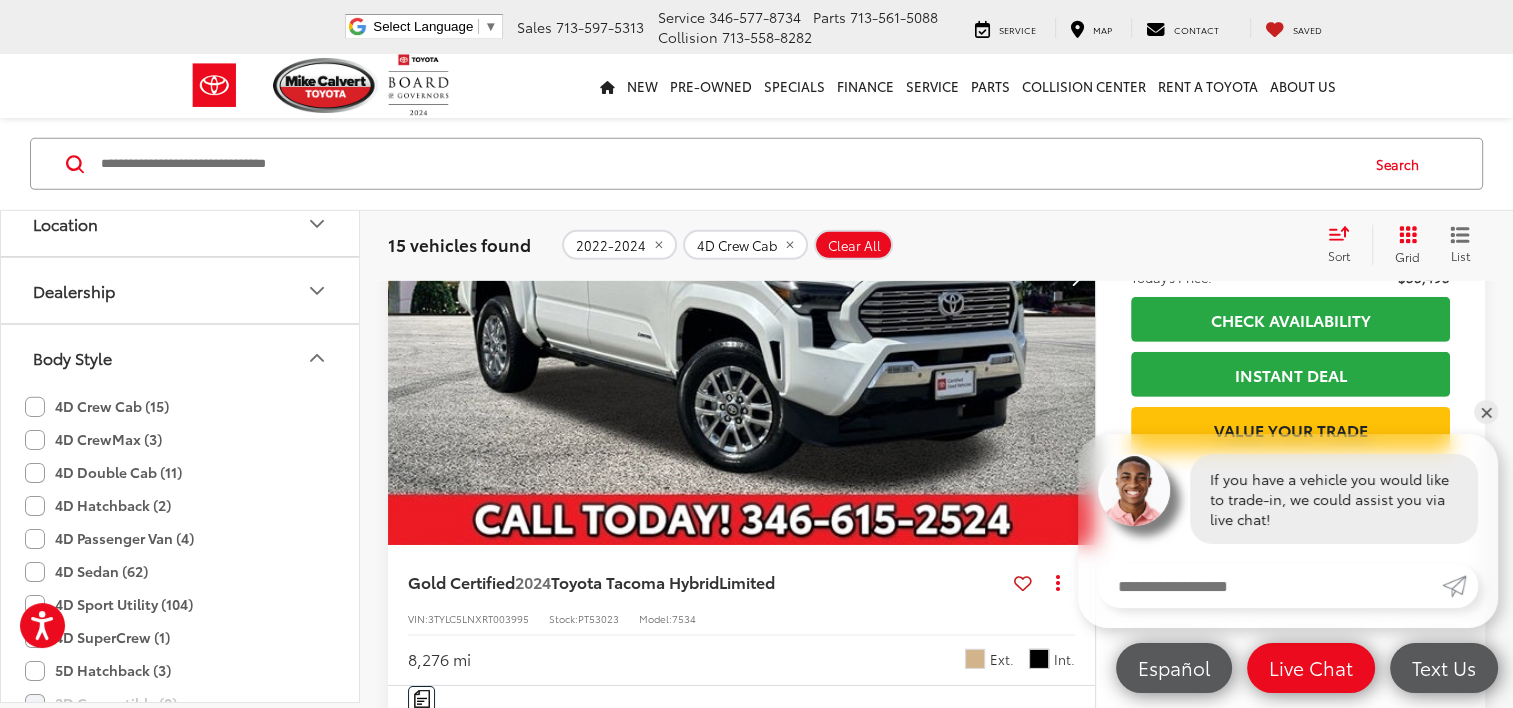 scroll, scrollTop: 6256, scrollLeft: 0, axis: vertical 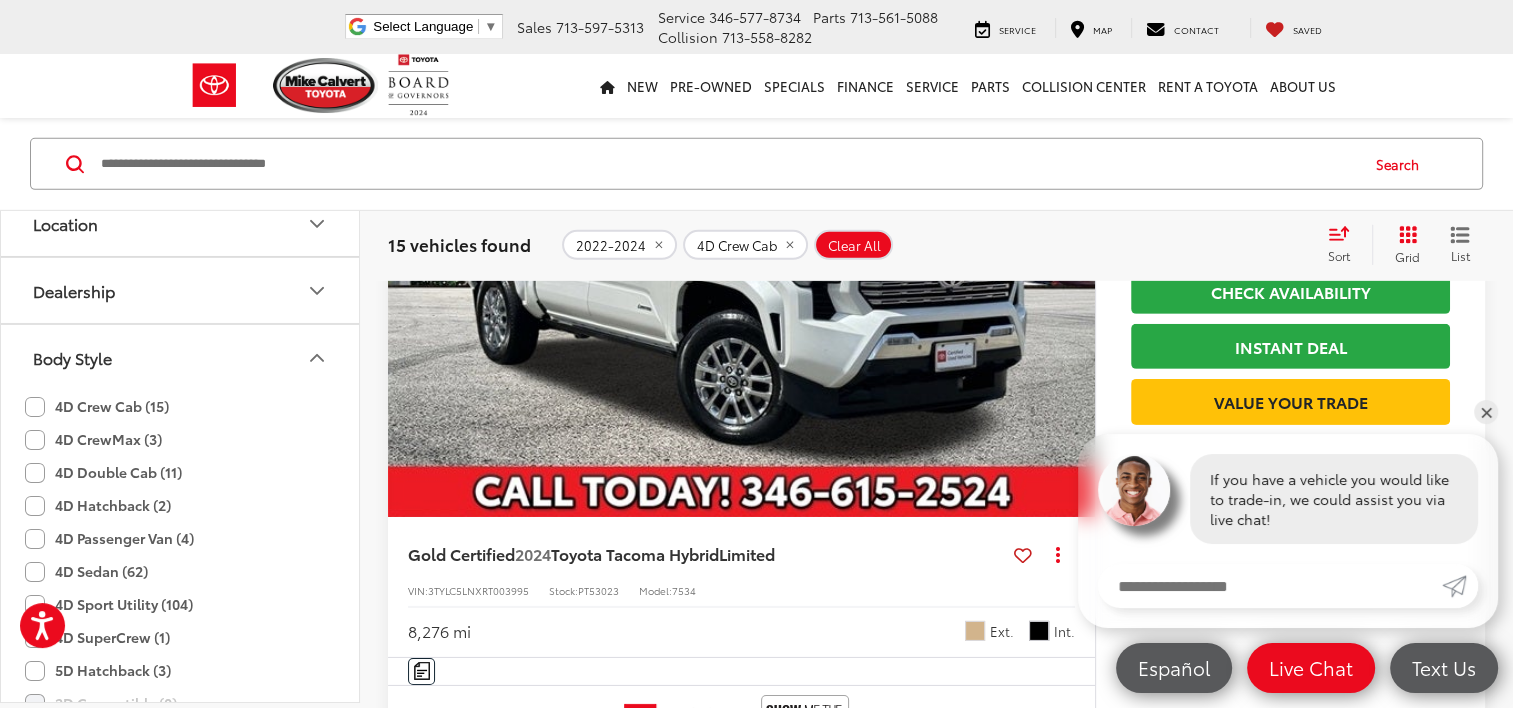 click at bounding box center [742, 252] 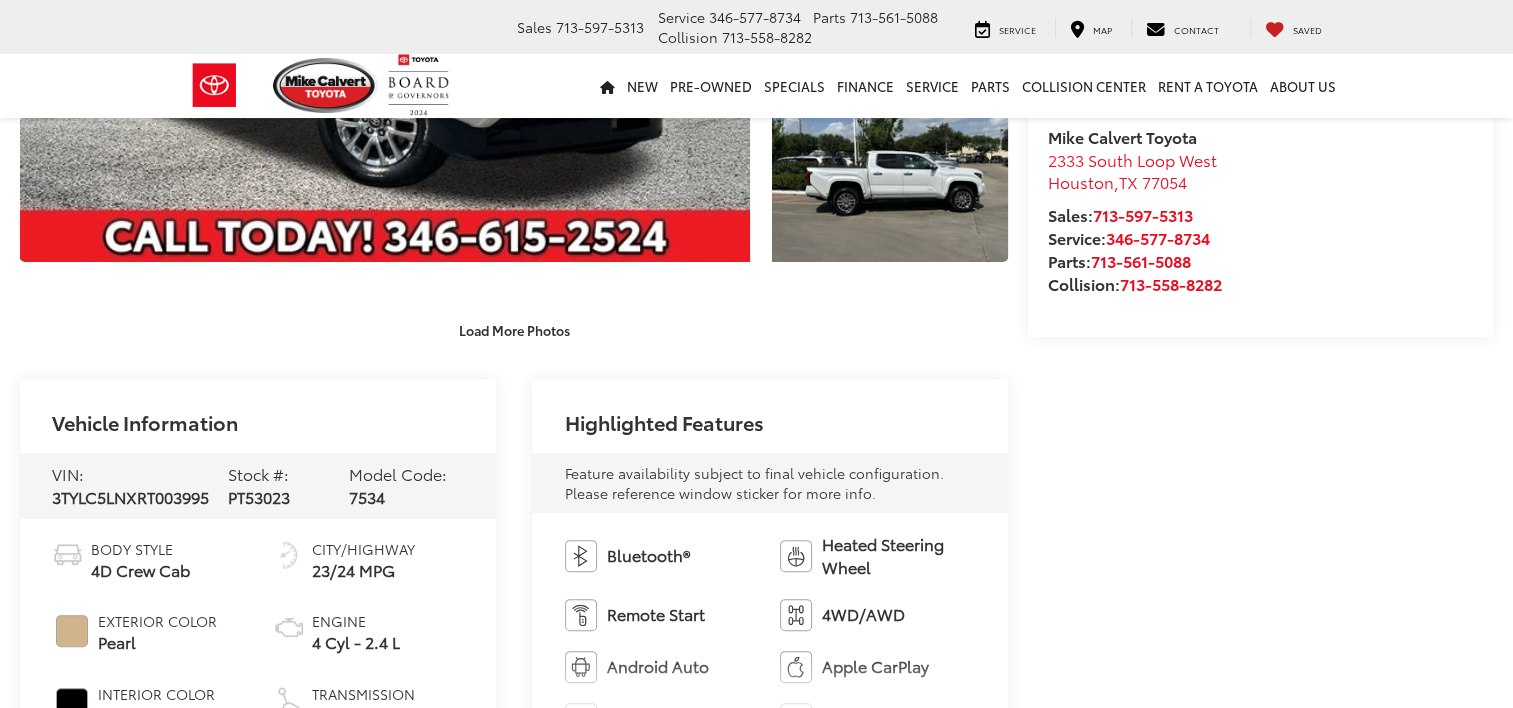 scroll, scrollTop: 491, scrollLeft: 0, axis: vertical 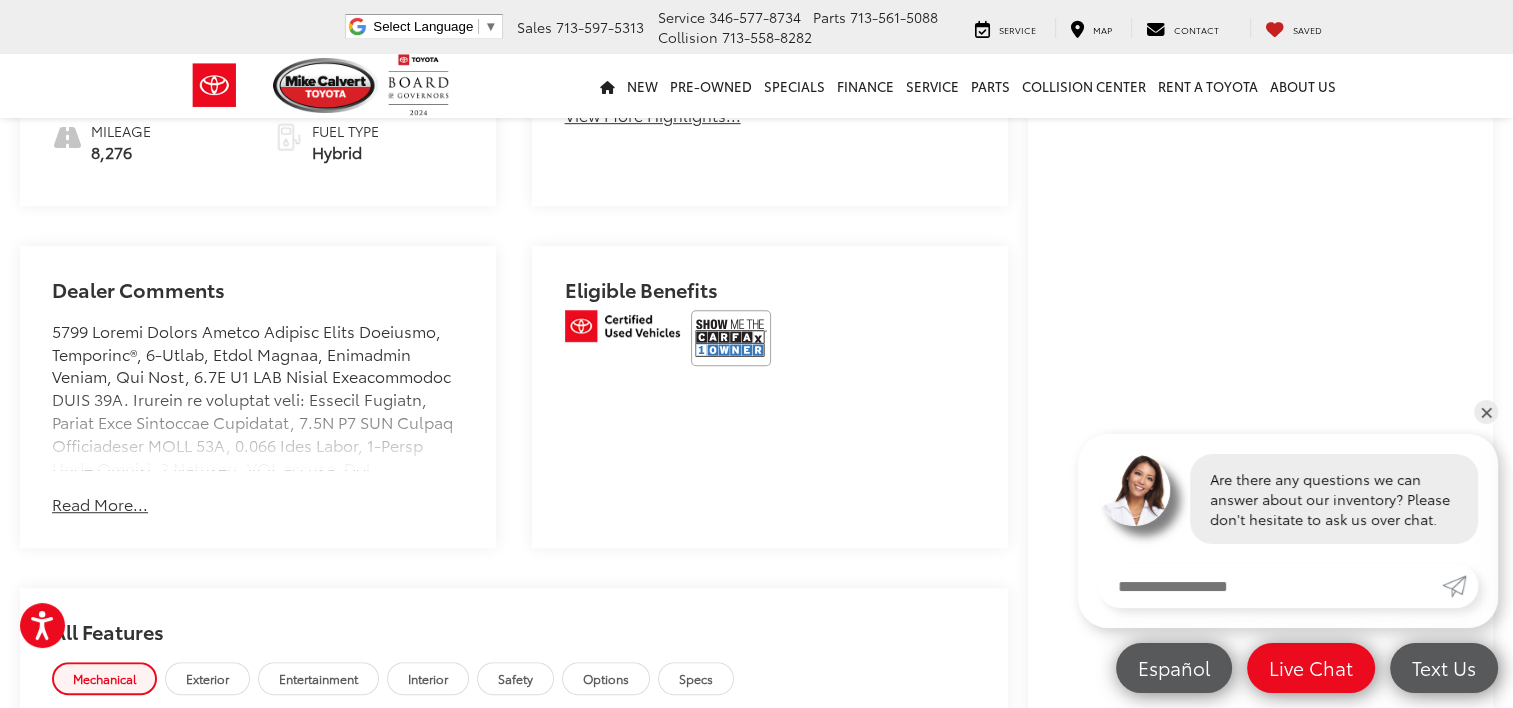 click on "Read More..." at bounding box center [100, 504] 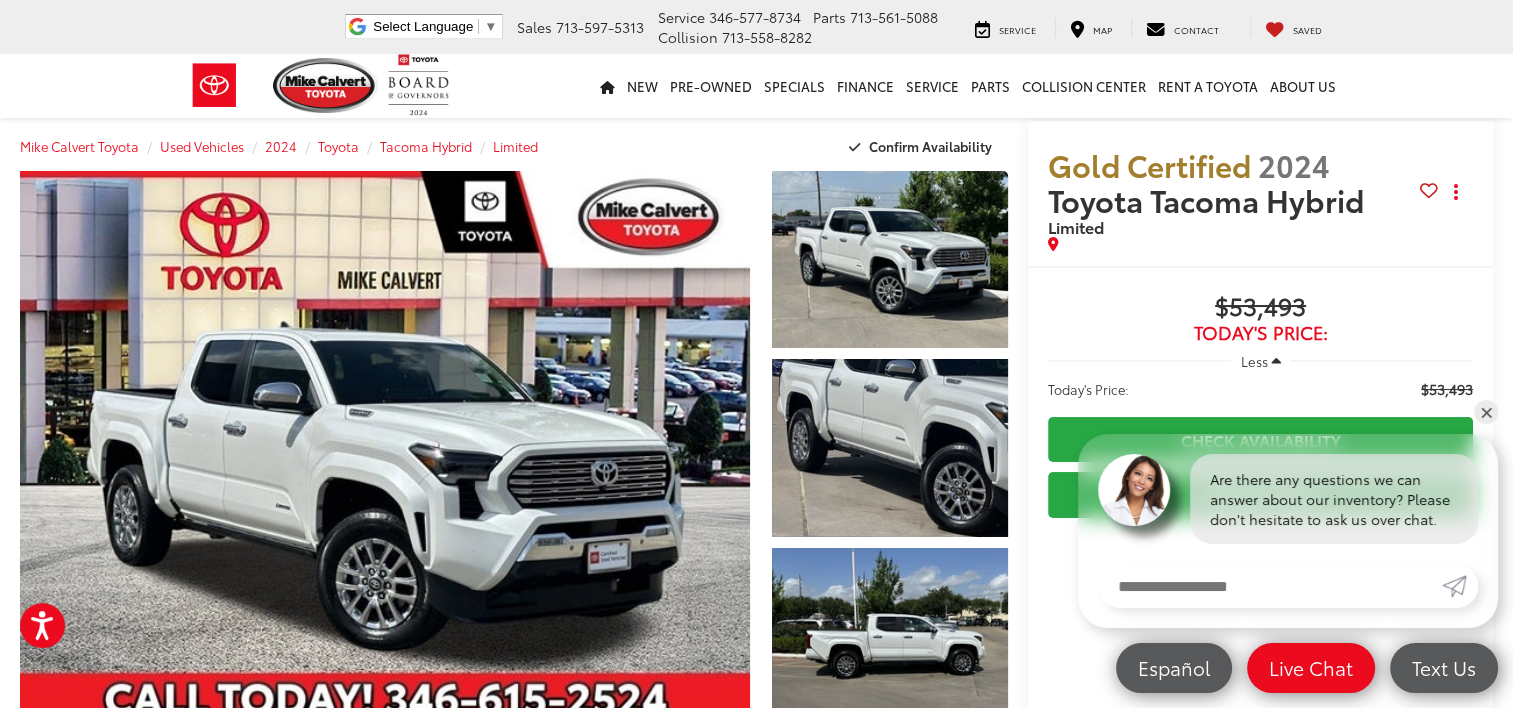 scroll, scrollTop: 0, scrollLeft: 0, axis: both 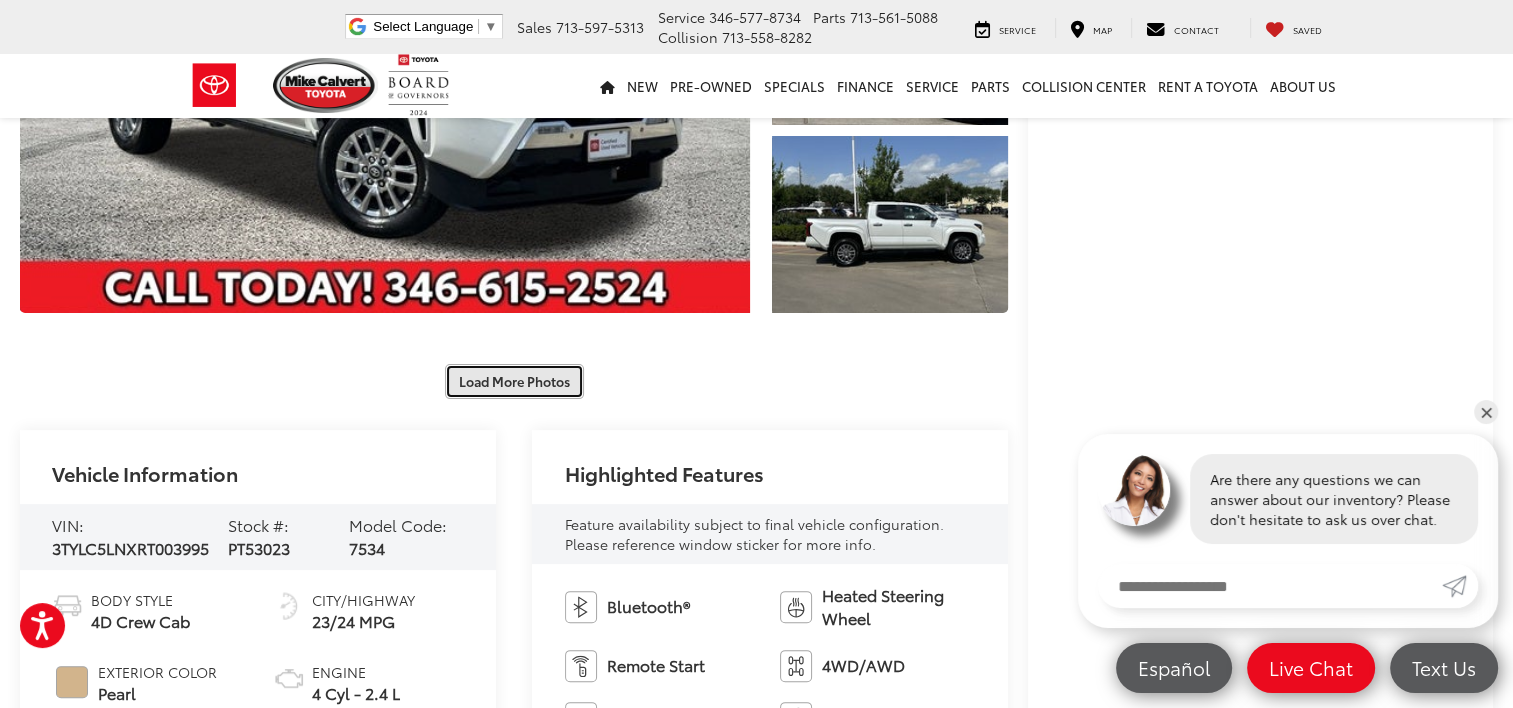 click on "Load More Photos" at bounding box center (514, 381) 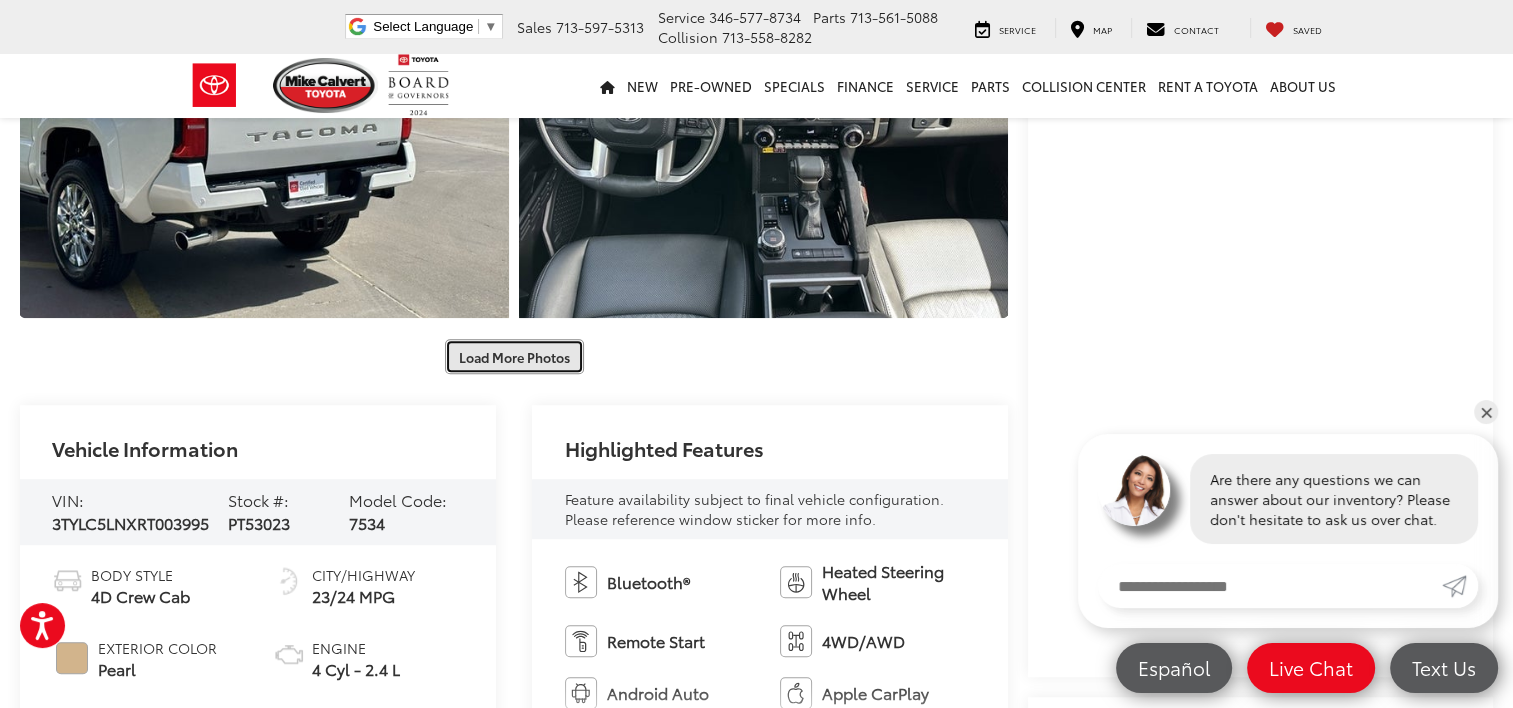 scroll, scrollTop: 1196, scrollLeft: 0, axis: vertical 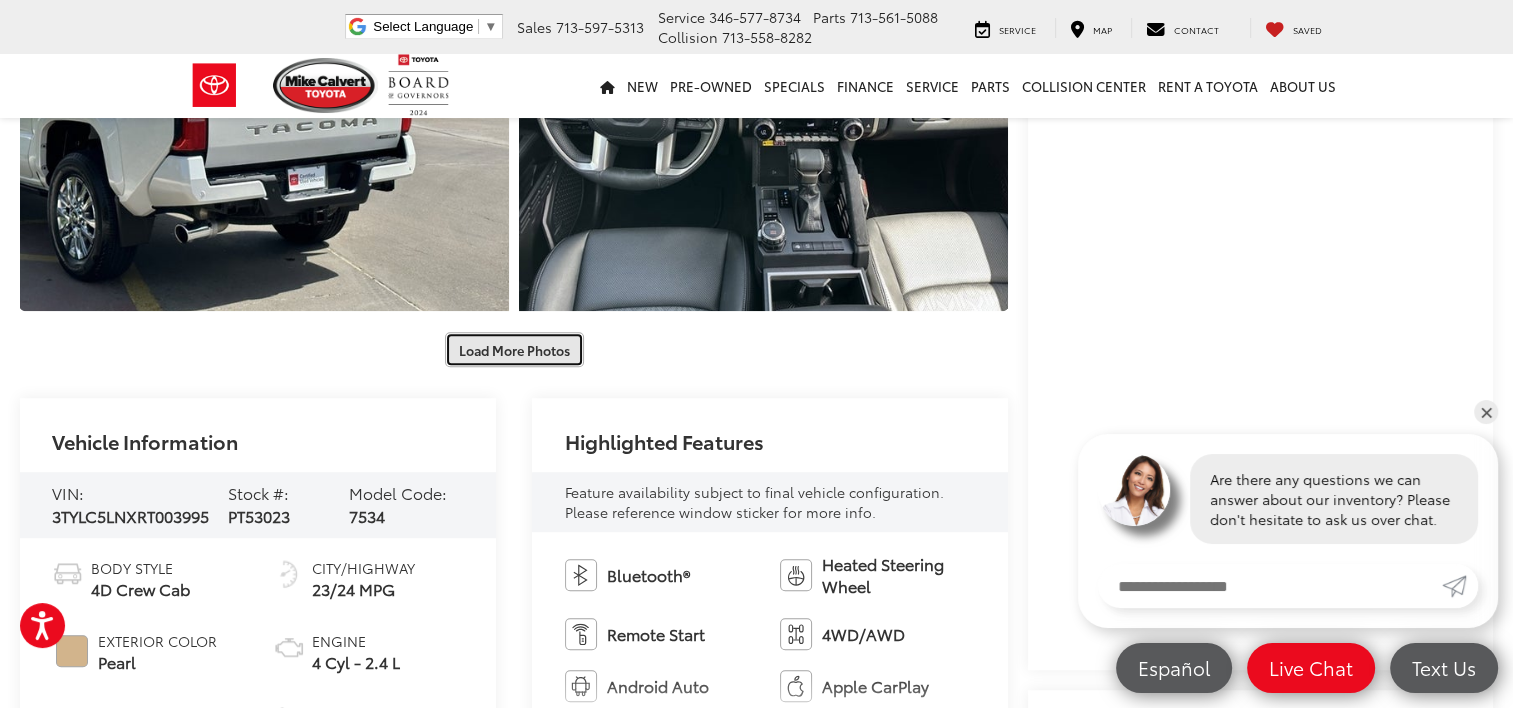 click on "Load More Photos" at bounding box center [514, 349] 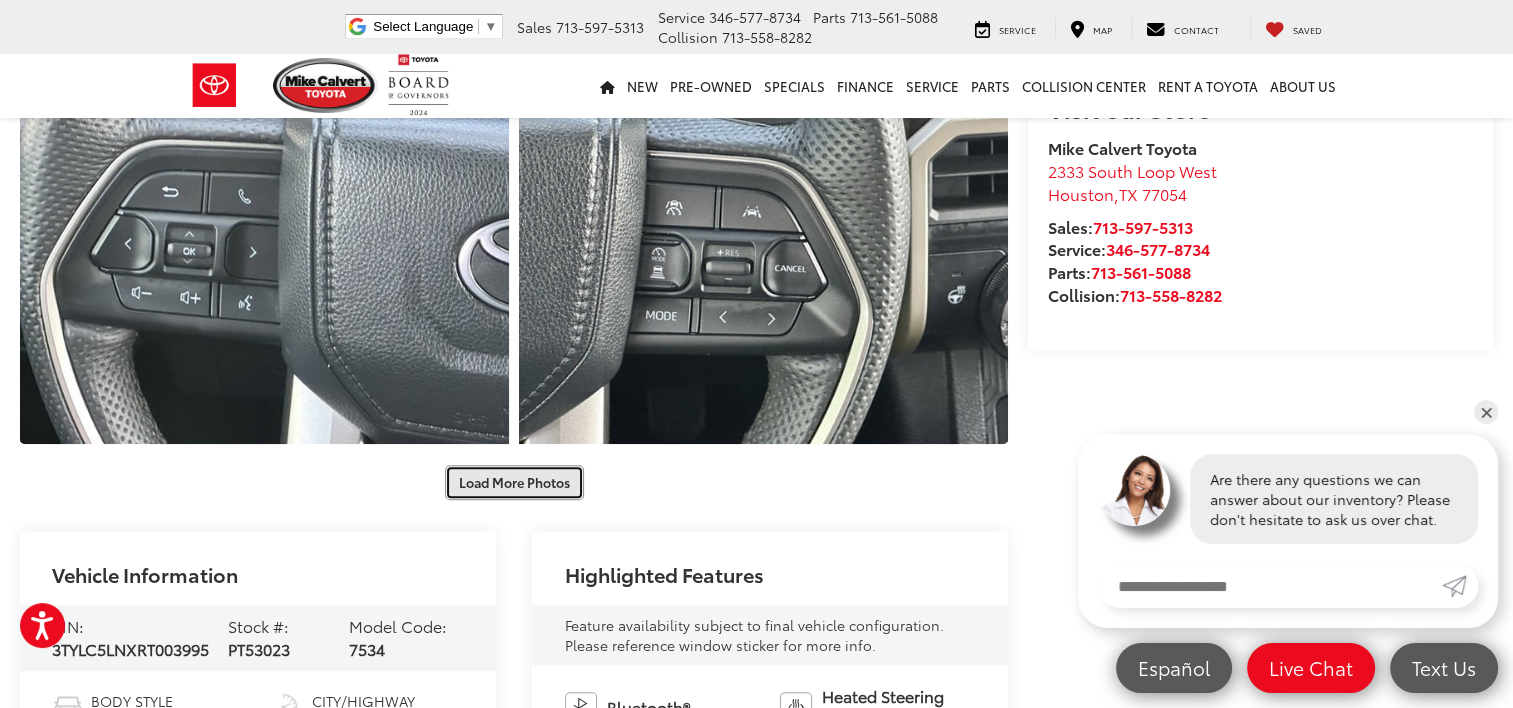 scroll, scrollTop: 1832, scrollLeft: 0, axis: vertical 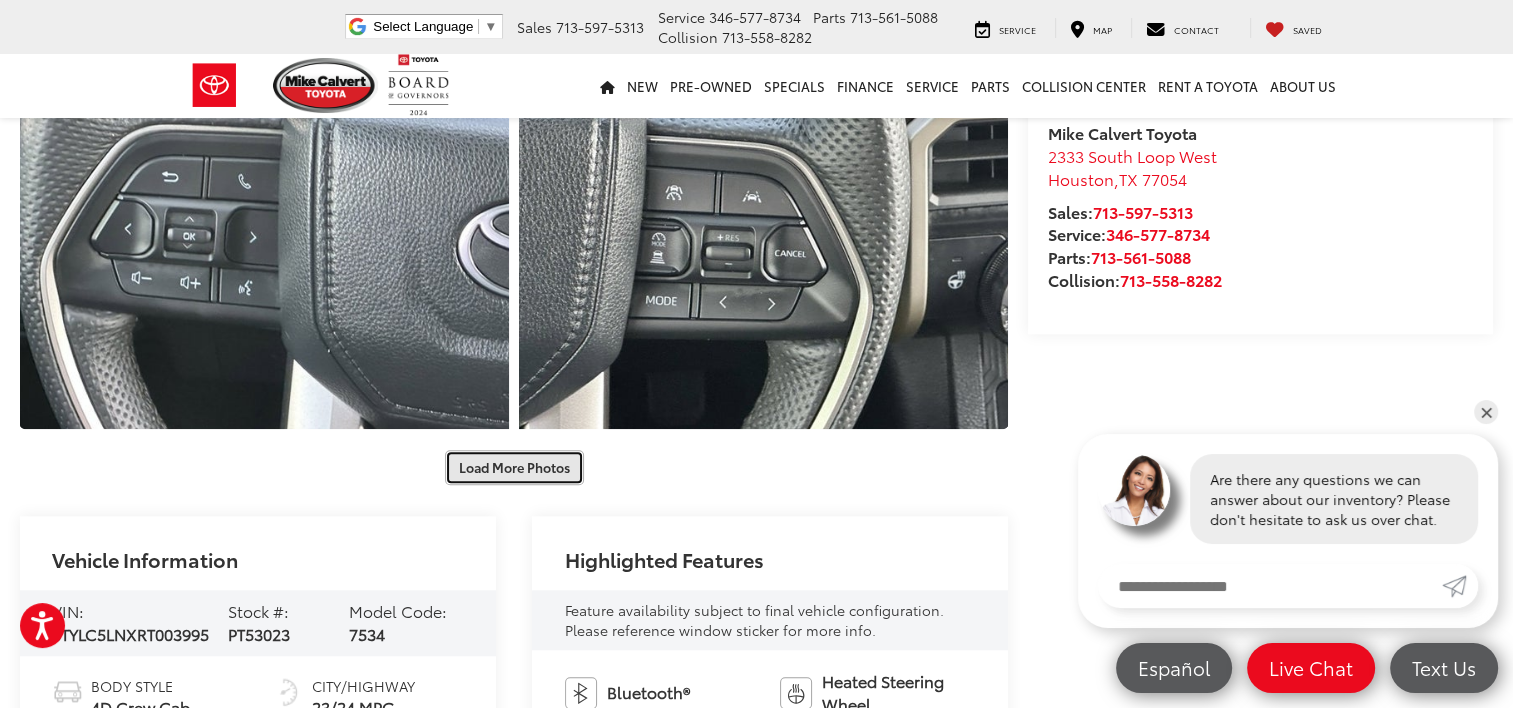 click on "Load More Photos" at bounding box center [514, 467] 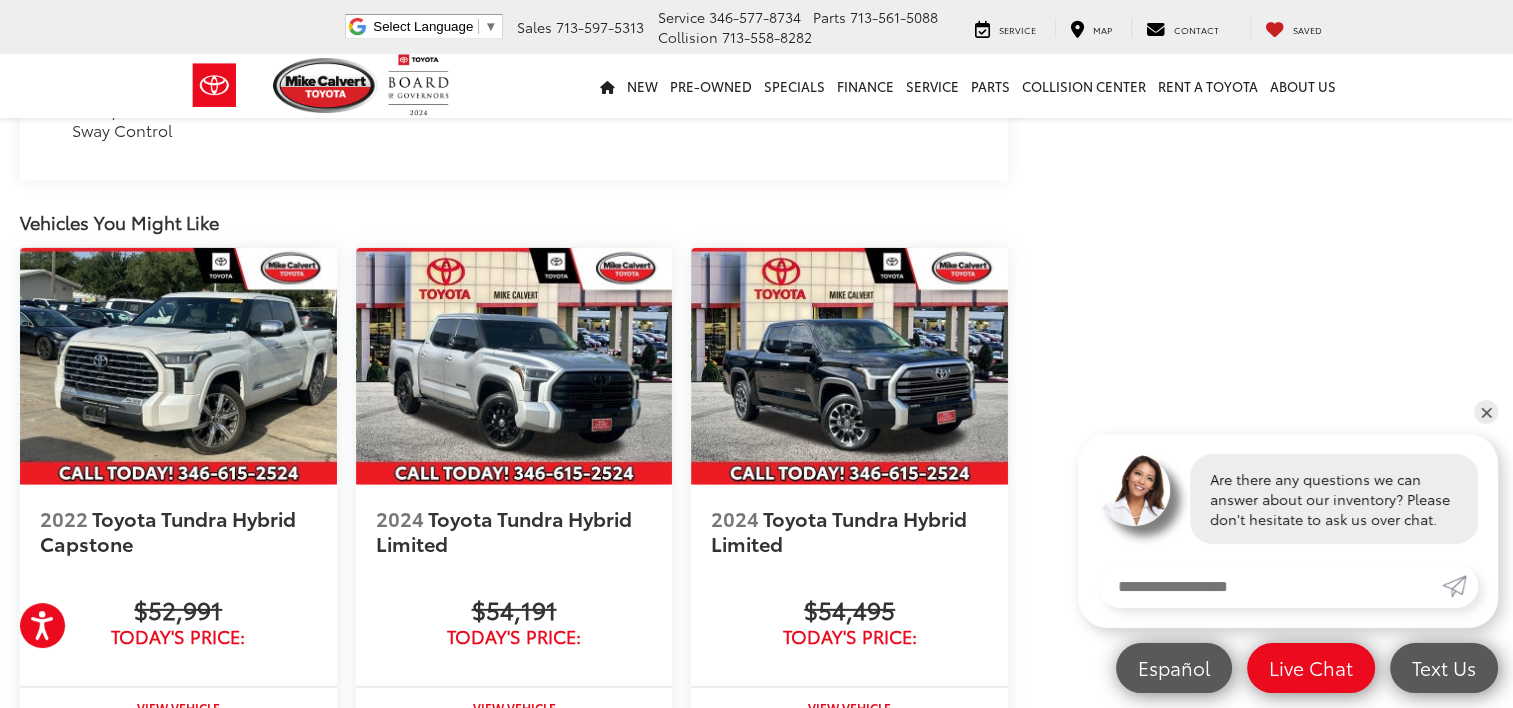 scroll, scrollTop: 5858, scrollLeft: 0, axis: vertical 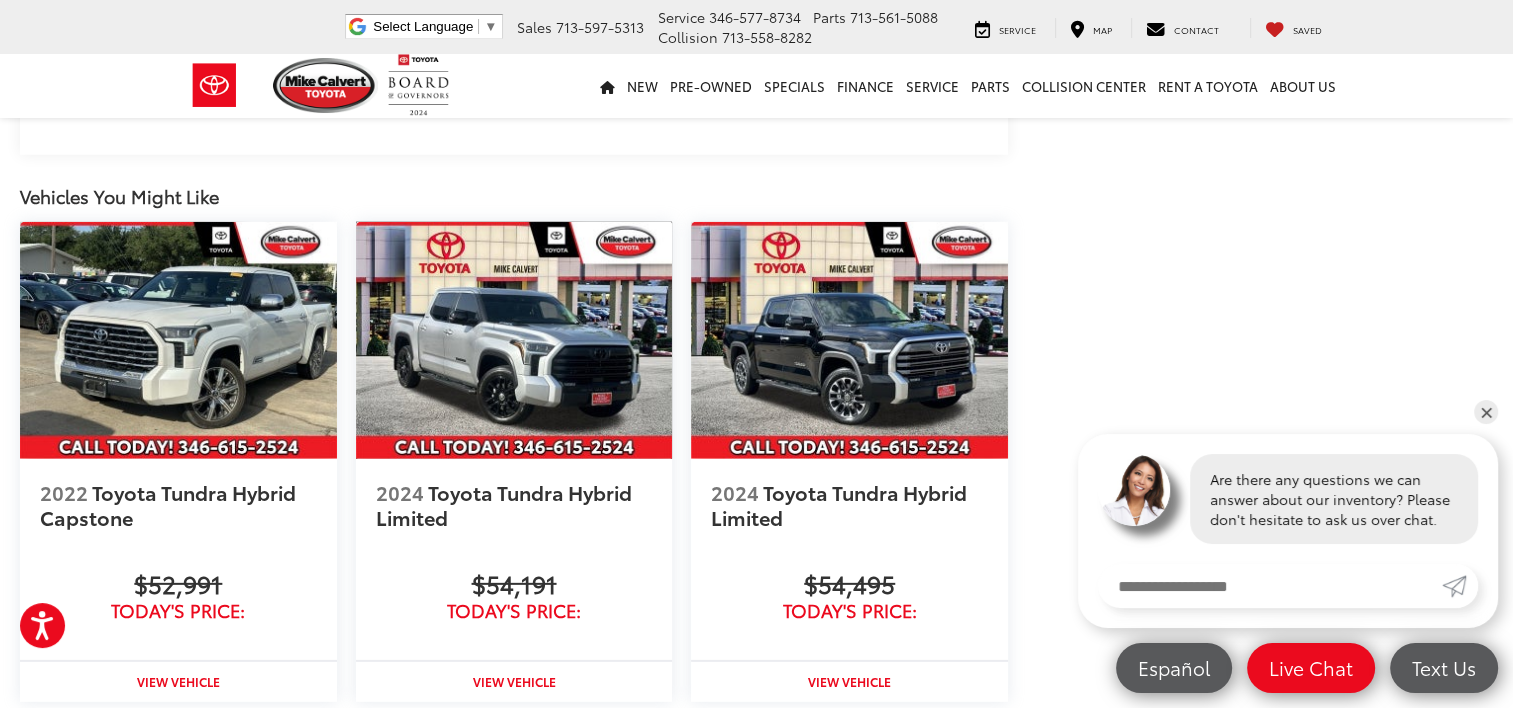 click at bounding box center (514, 341) 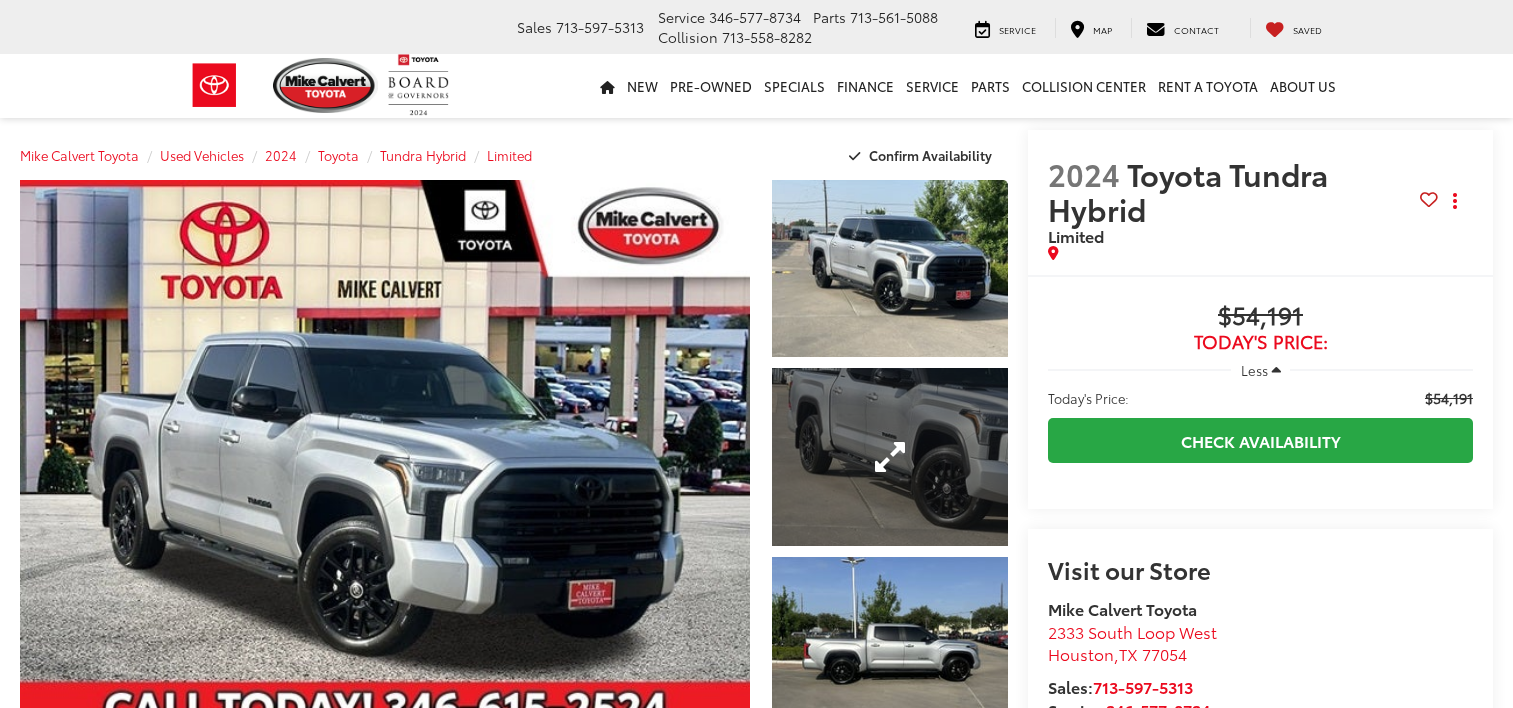 scroll, scrollTop: 0, scrollLeft: 0, axis: both 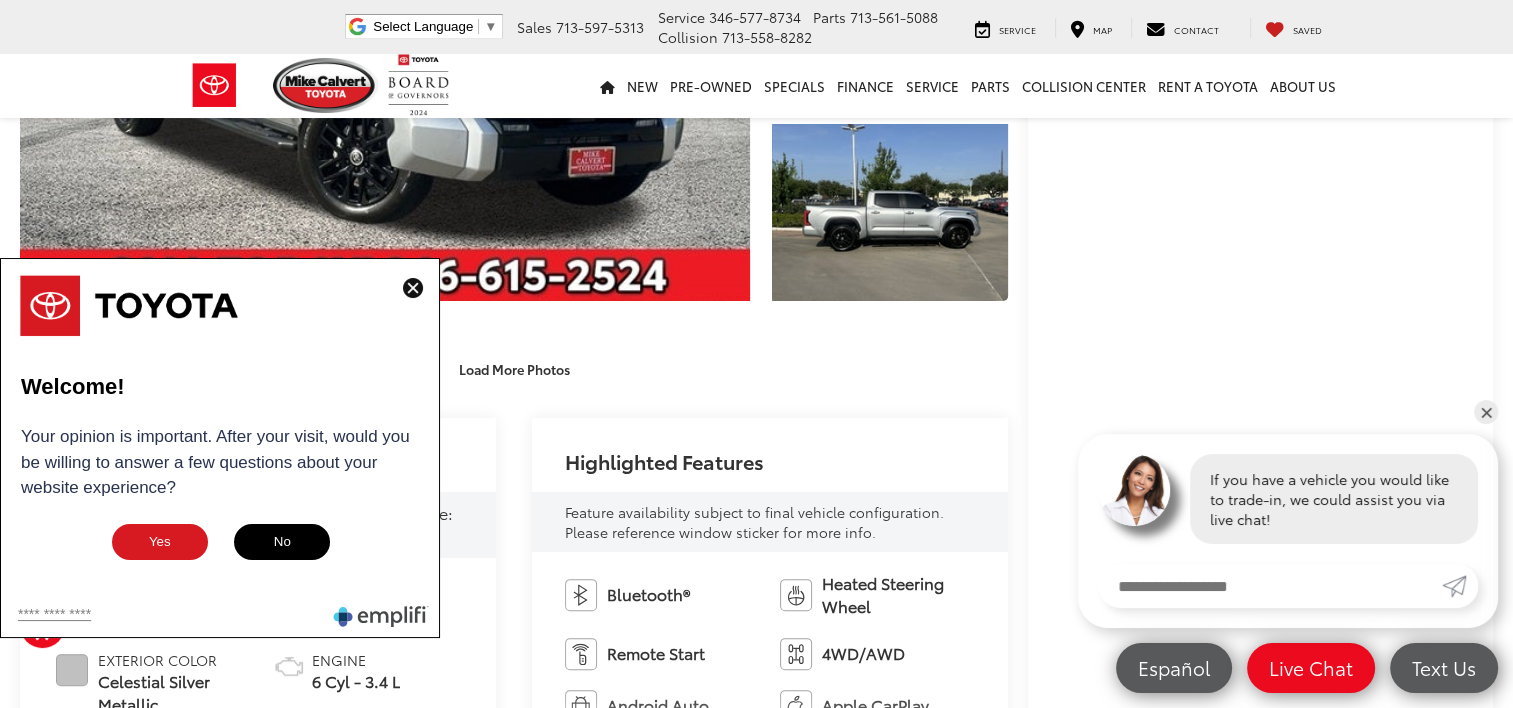click at bounding box center (413, 288) 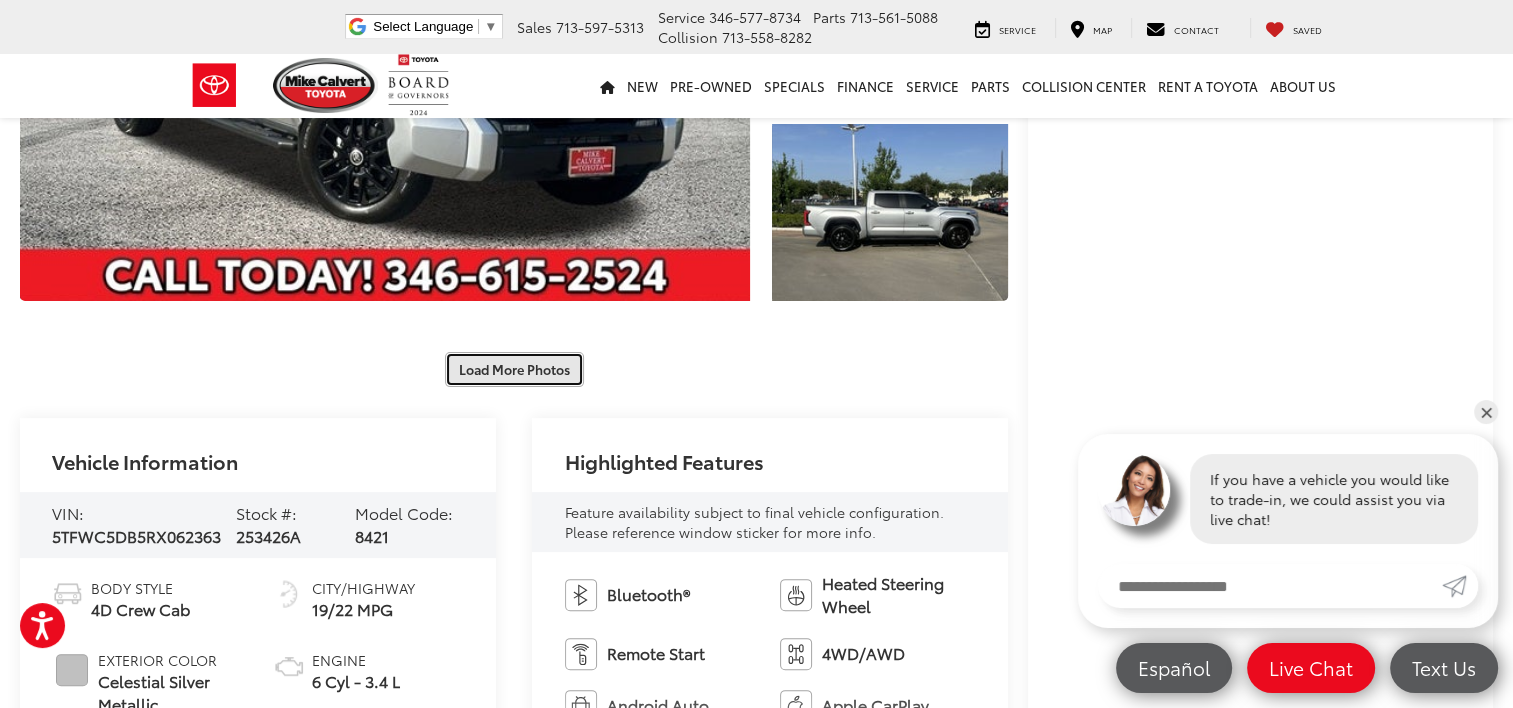 click on "Load More Photos" at bounding box center [514, 369] 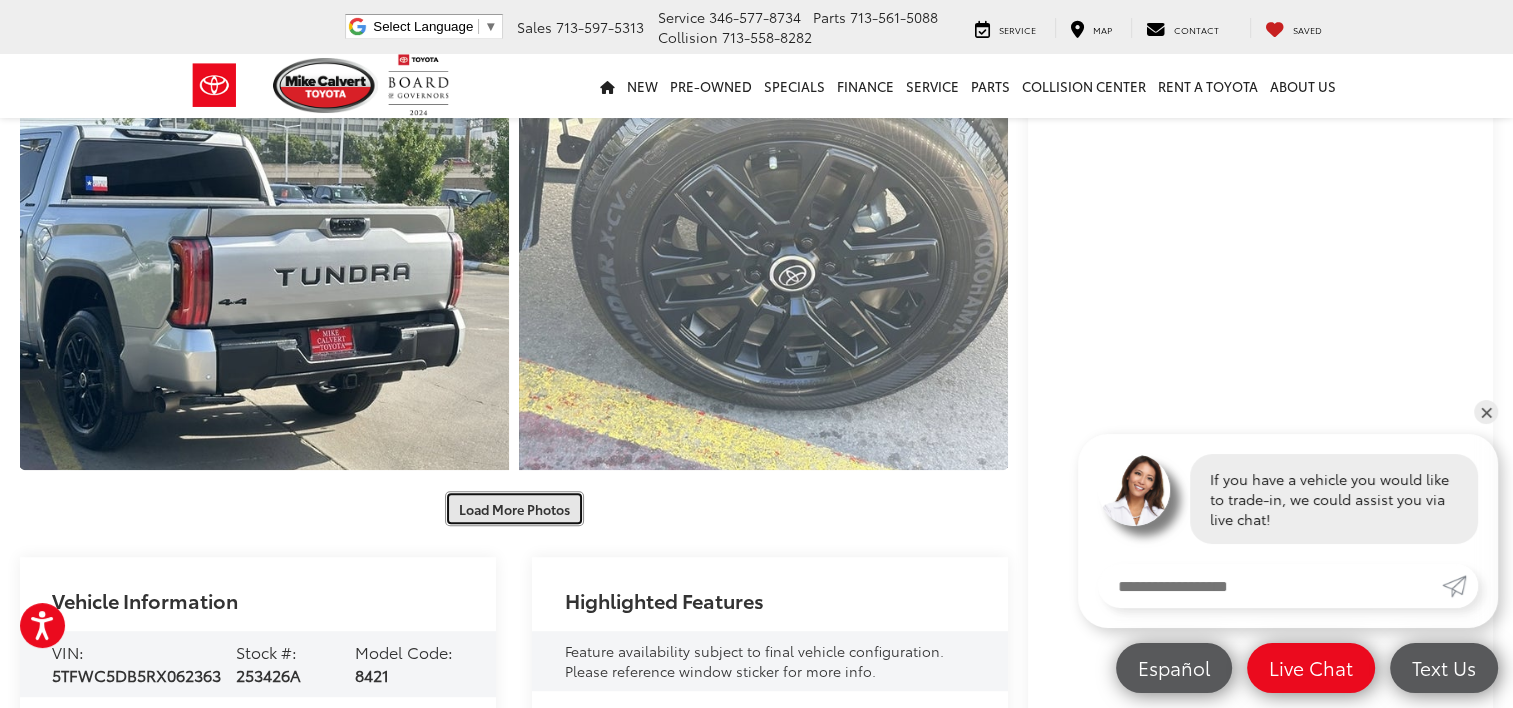 scroll, scrollTop: 1051, scrollLeft: 0, axis: vertical 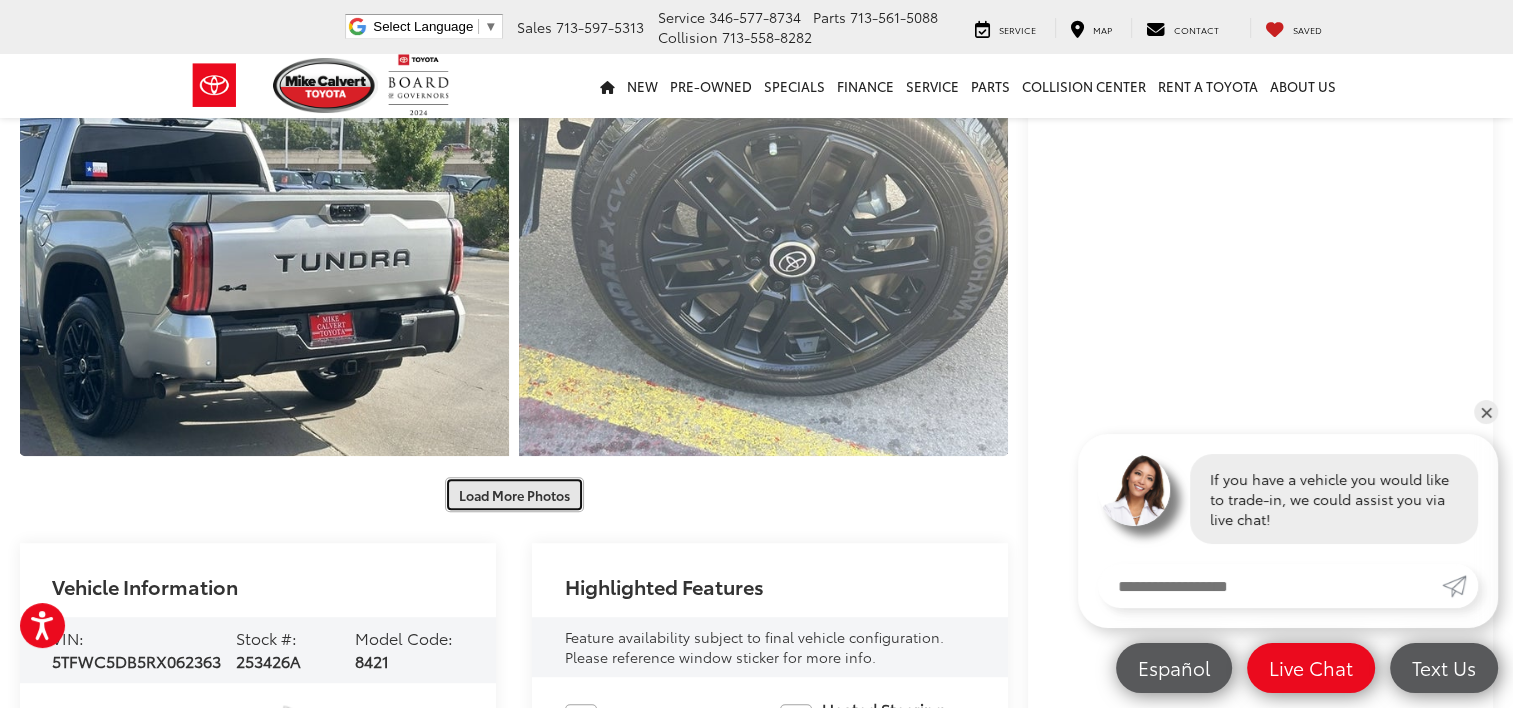 click on "Load More Photos" at bounding box center (514, 494) 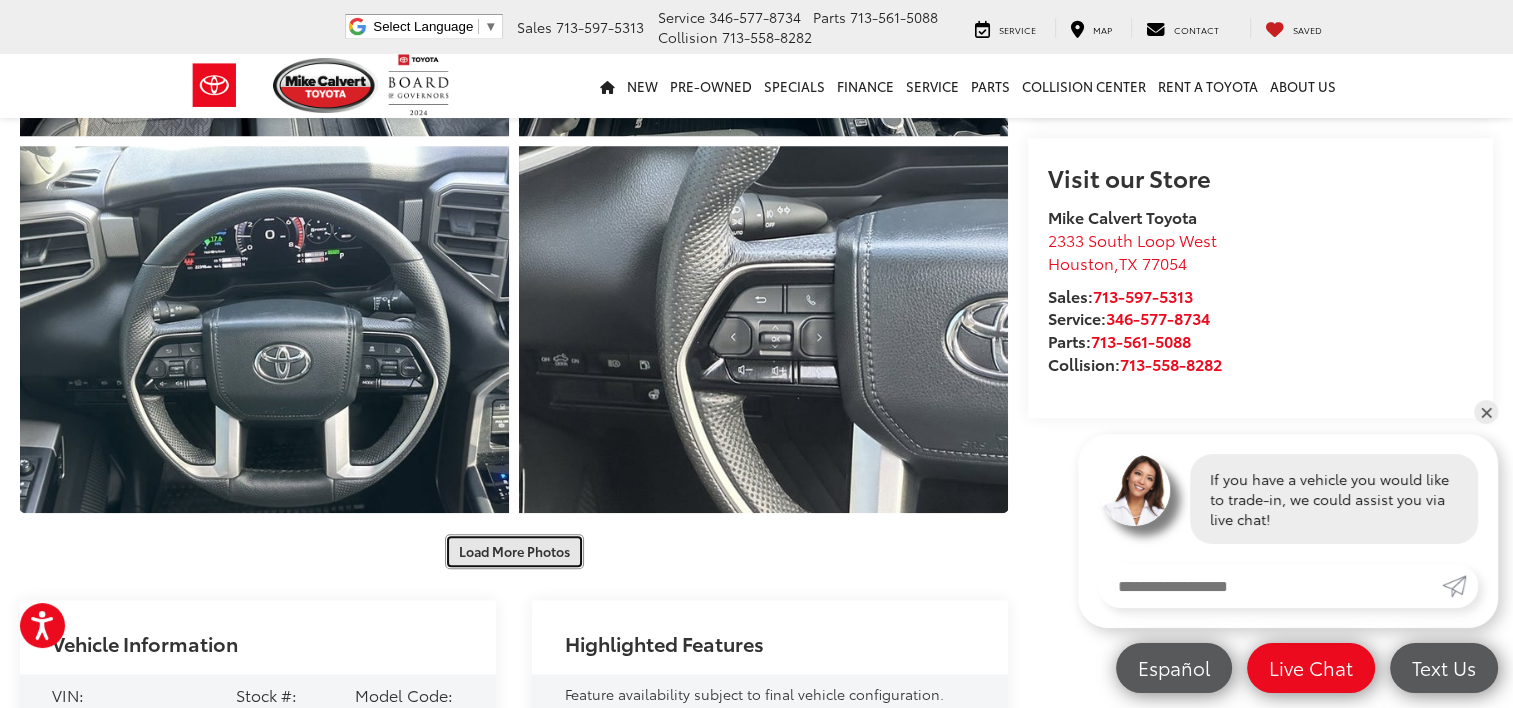 scroll, scrollTop: 1754, scrollLeft: 0, axis: vertical 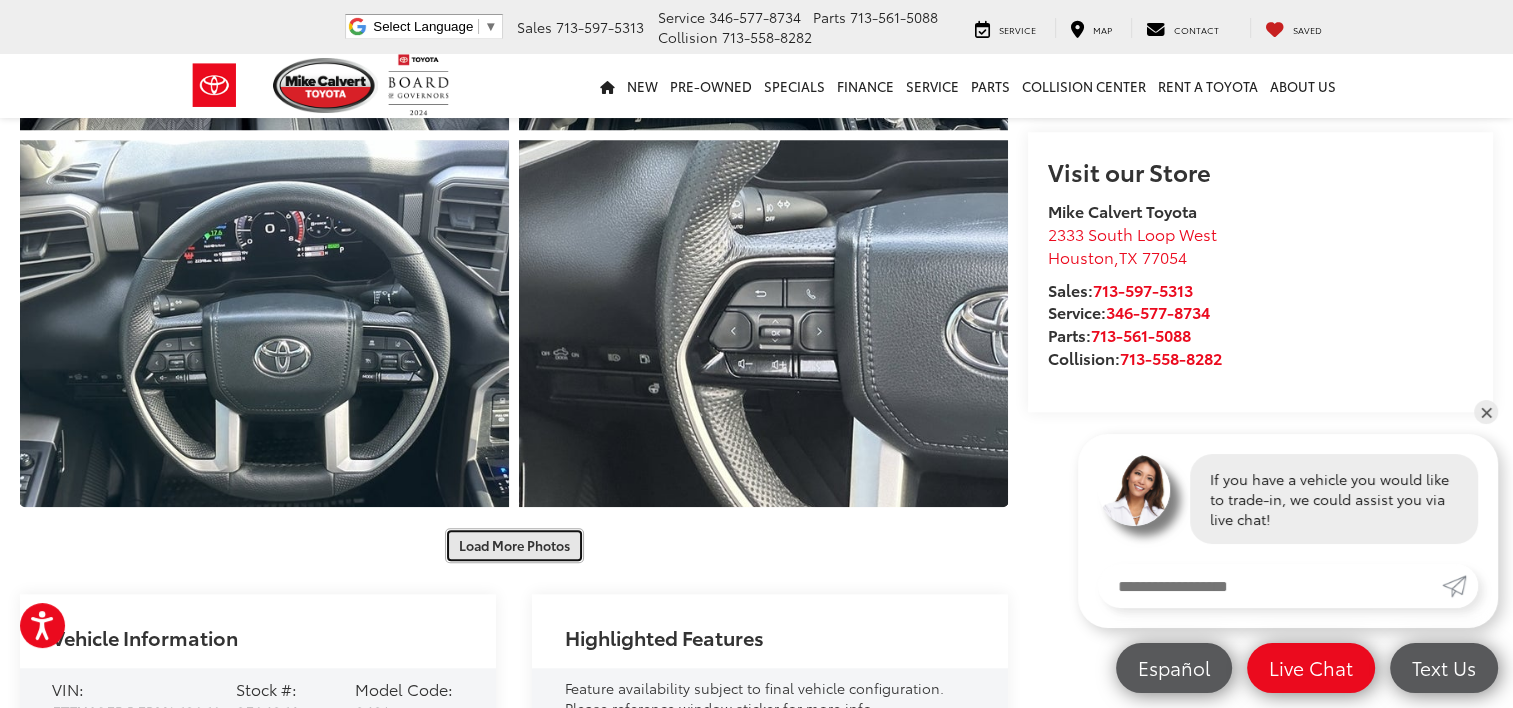 click on "Load More Photos" at bounding box center (514, 545) 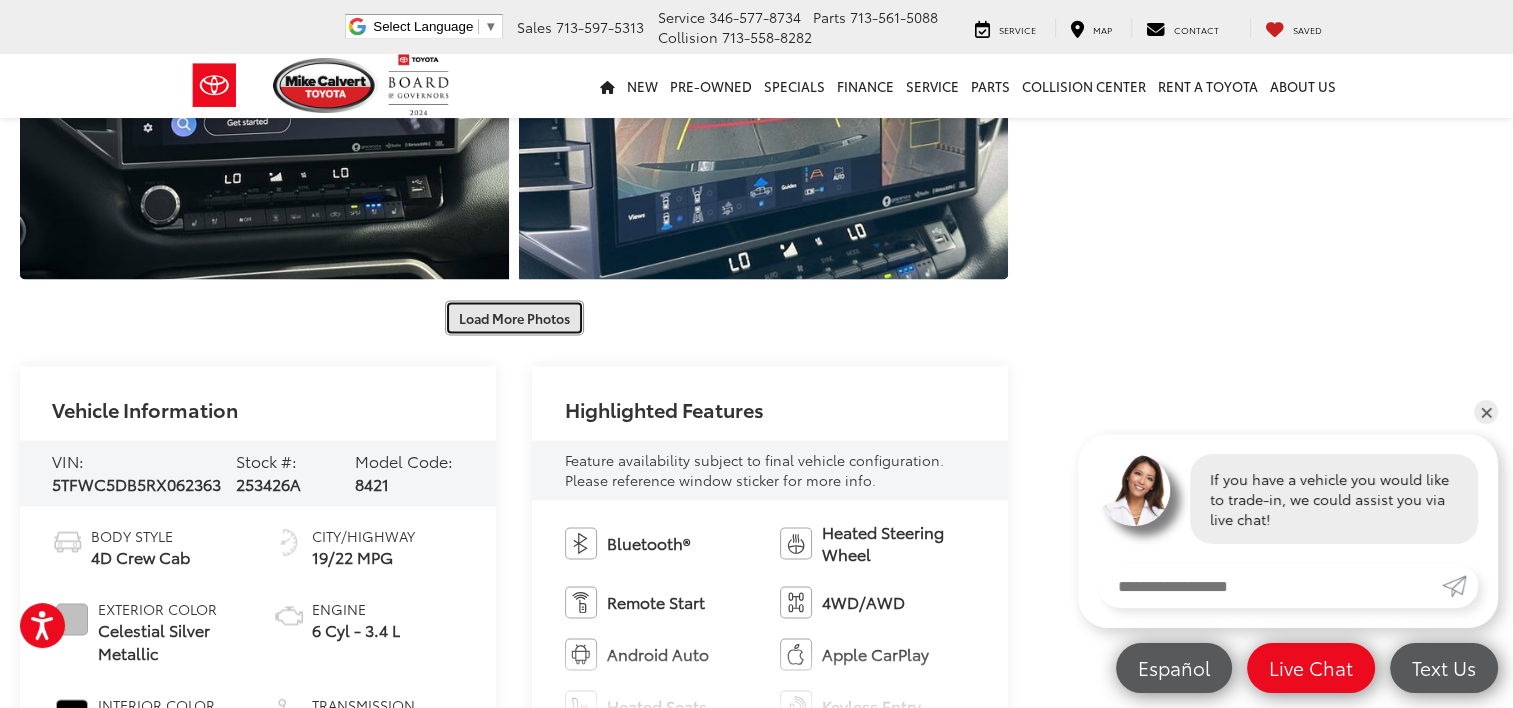 scroll, scrollTop: 2741, scrollLeft: 0, axis: vertical 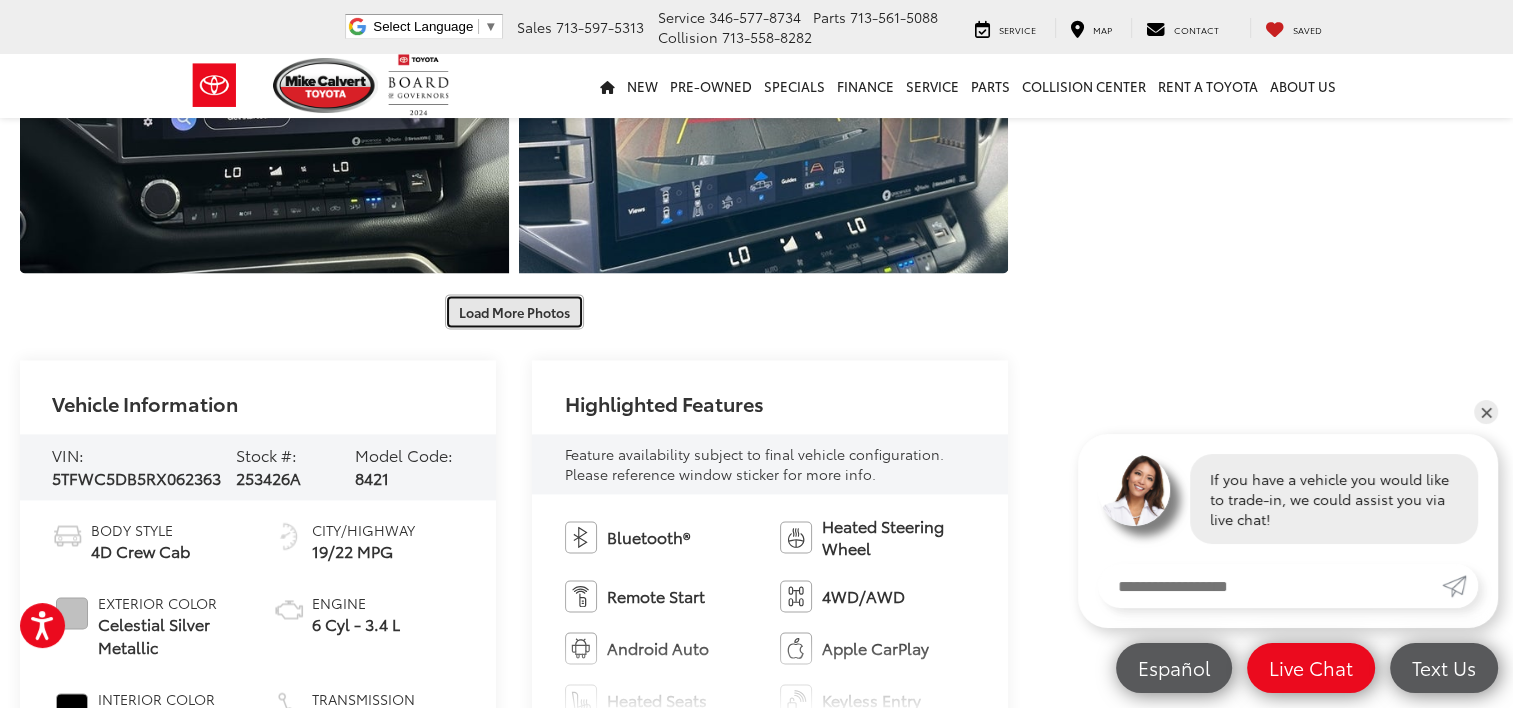 click on "Load More Photos" at bounding box center [514, 311] 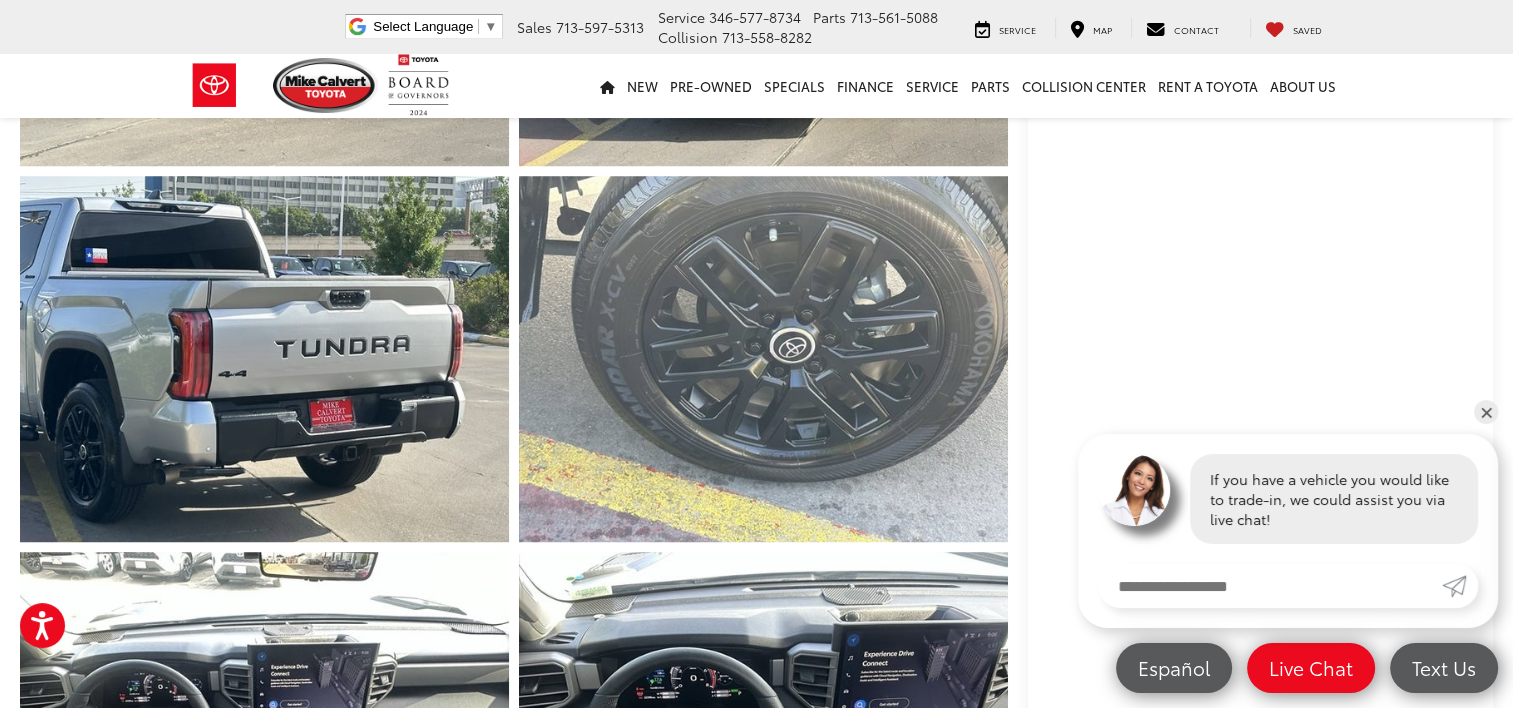 scroll, scrollTop: 0, scrollLeft: 0, axis: both 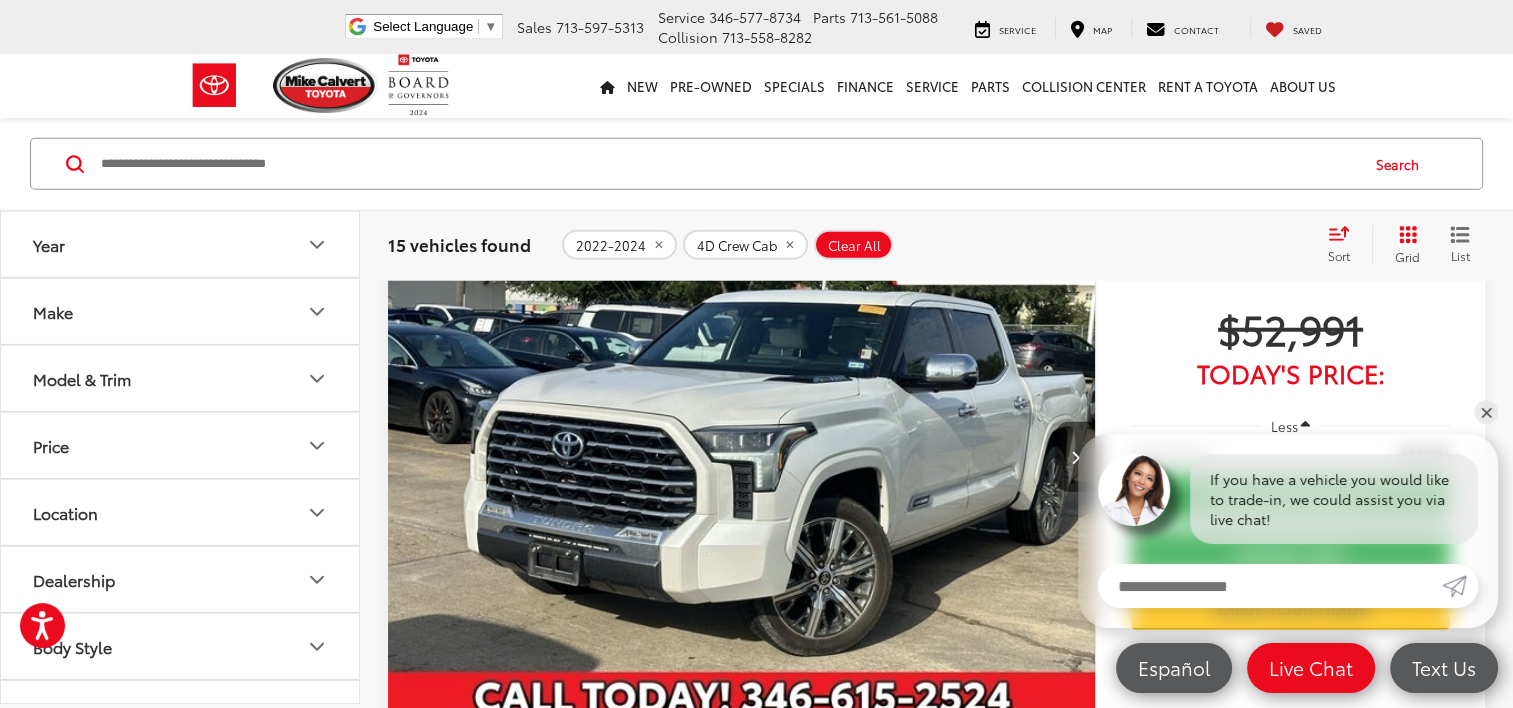 click 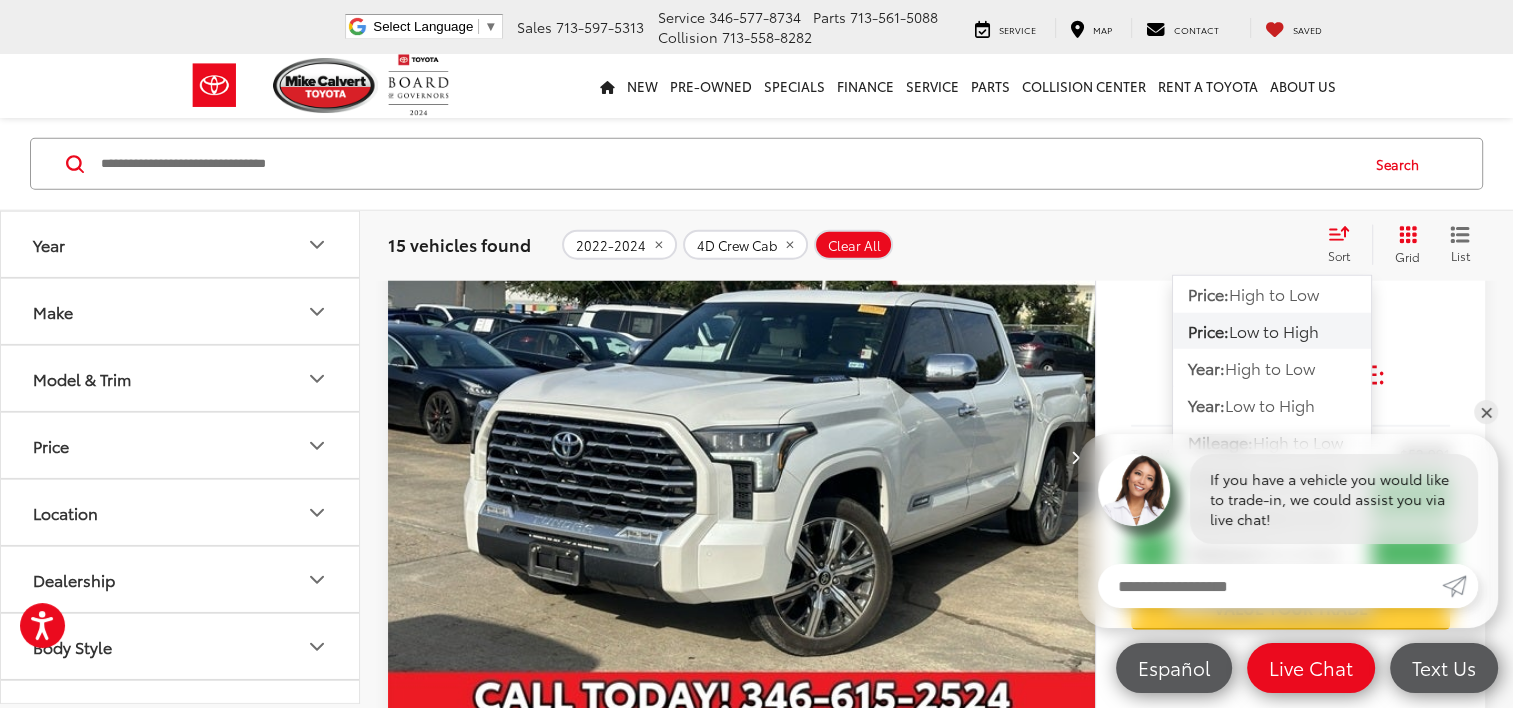 click on "Low to High" at bounding box center [1274, 330] 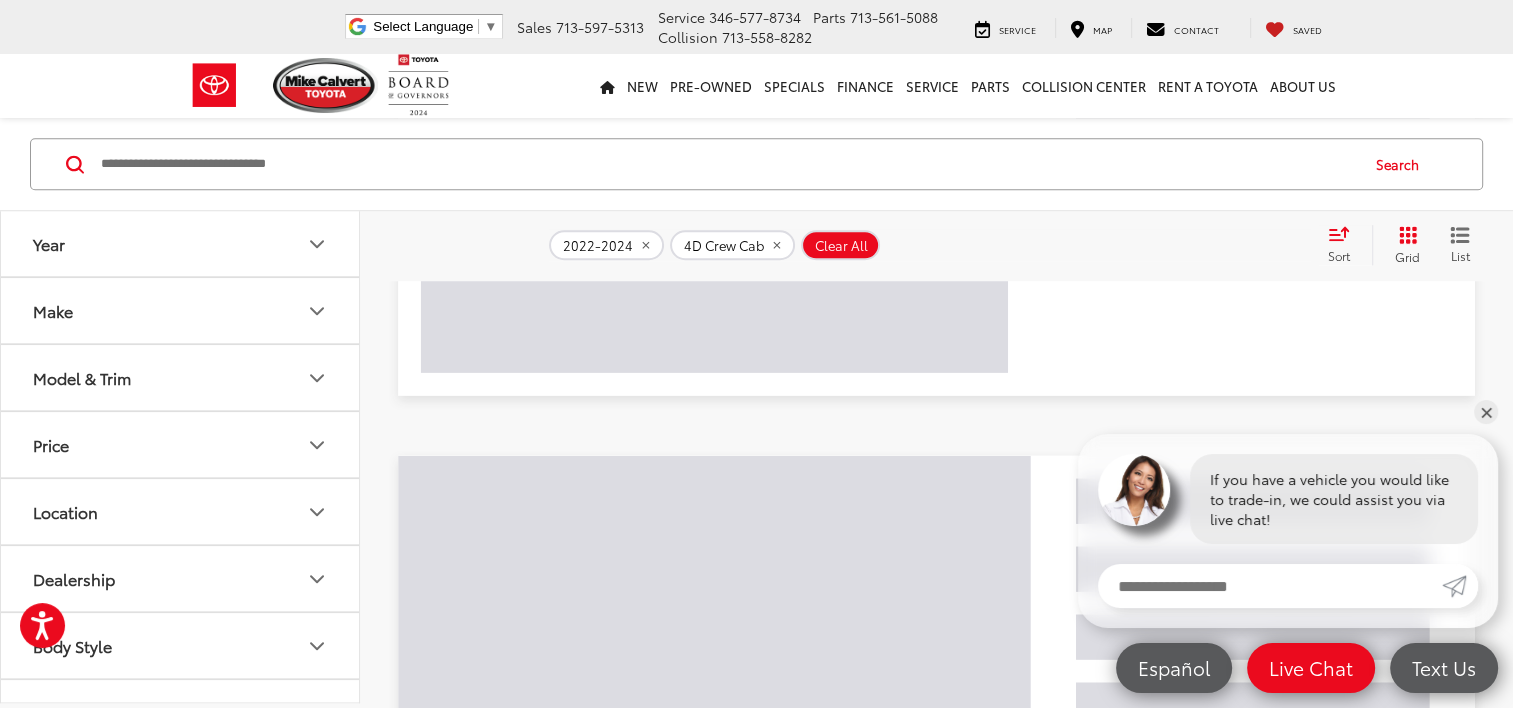 scroll, scrollTop: 128, scrollLeft: 0, axis: vertical 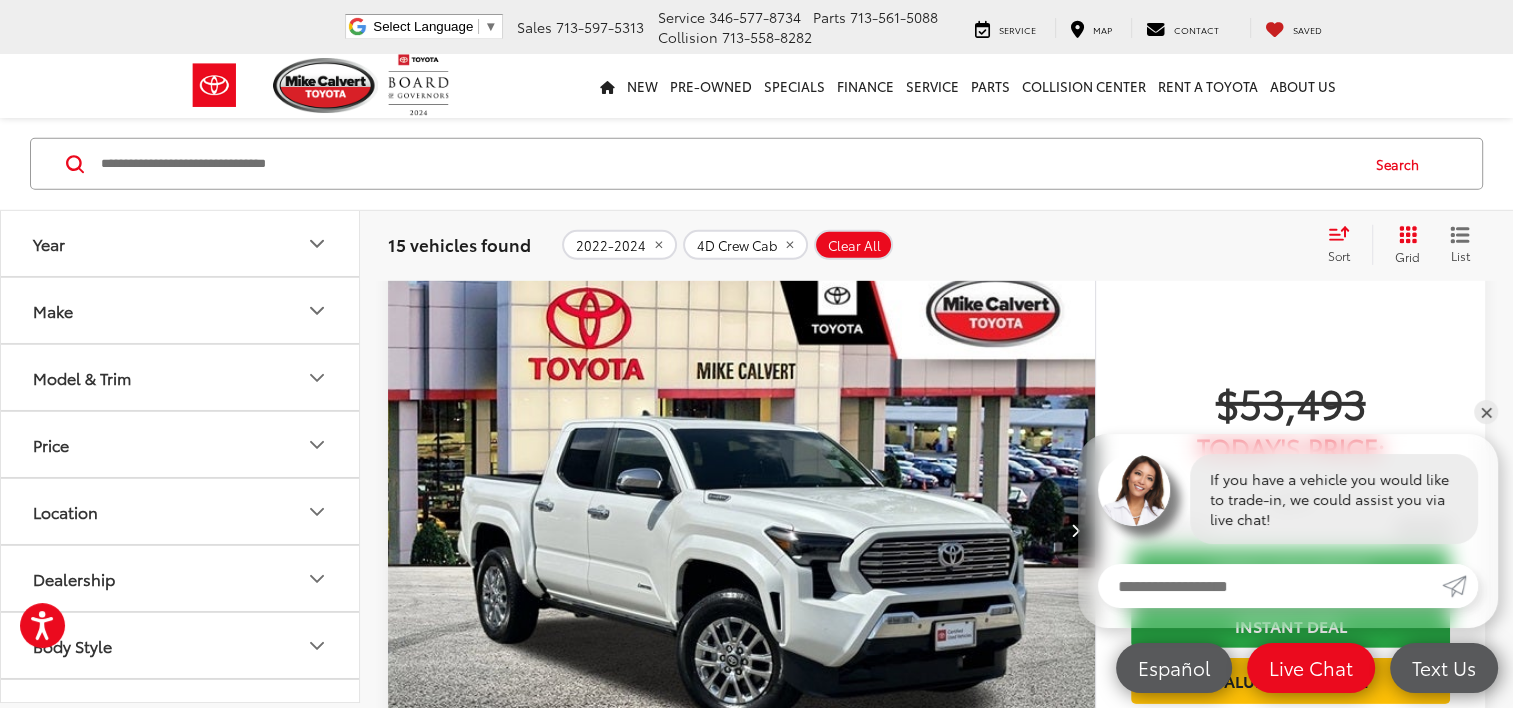 click at bounding box center (742, 531) 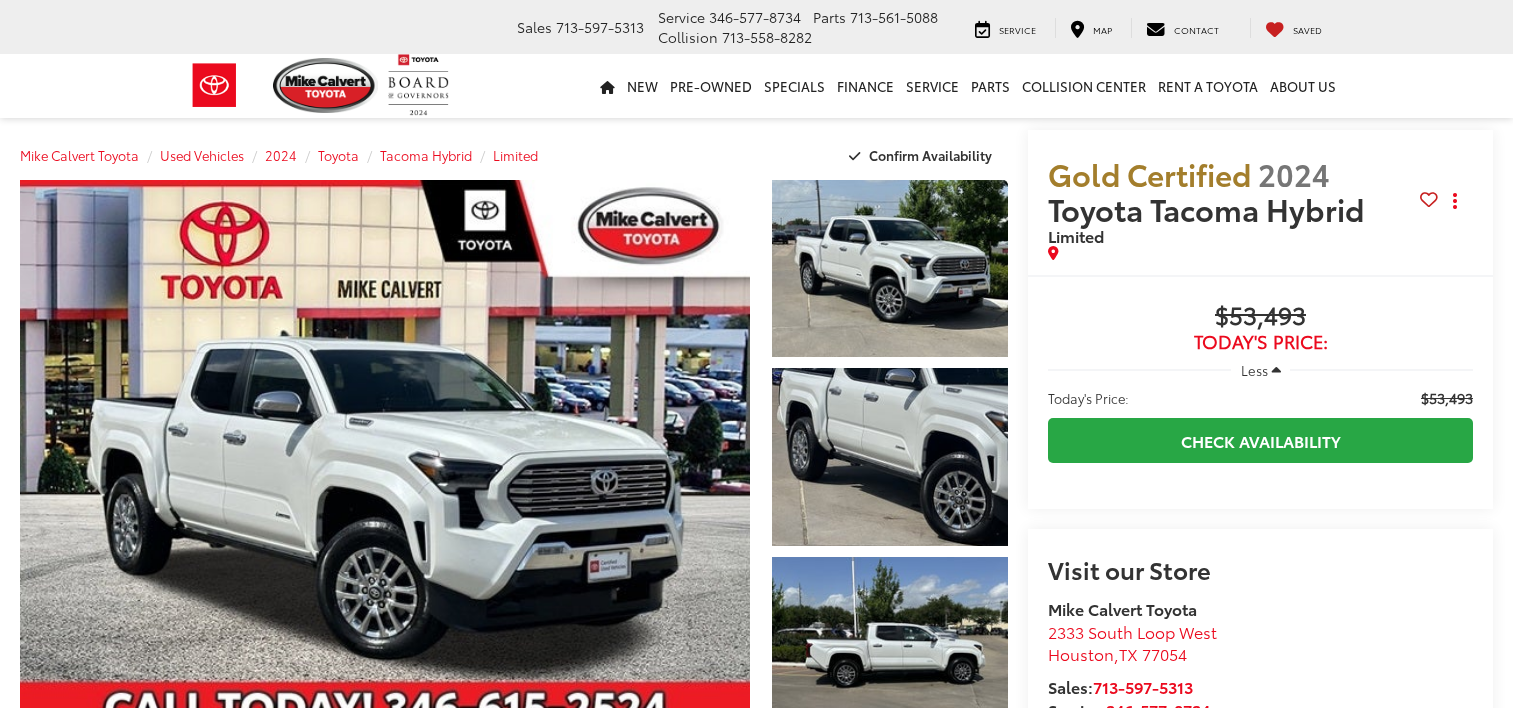 scroll, scrollTop: 0, scrollLeft: 0, axis: both 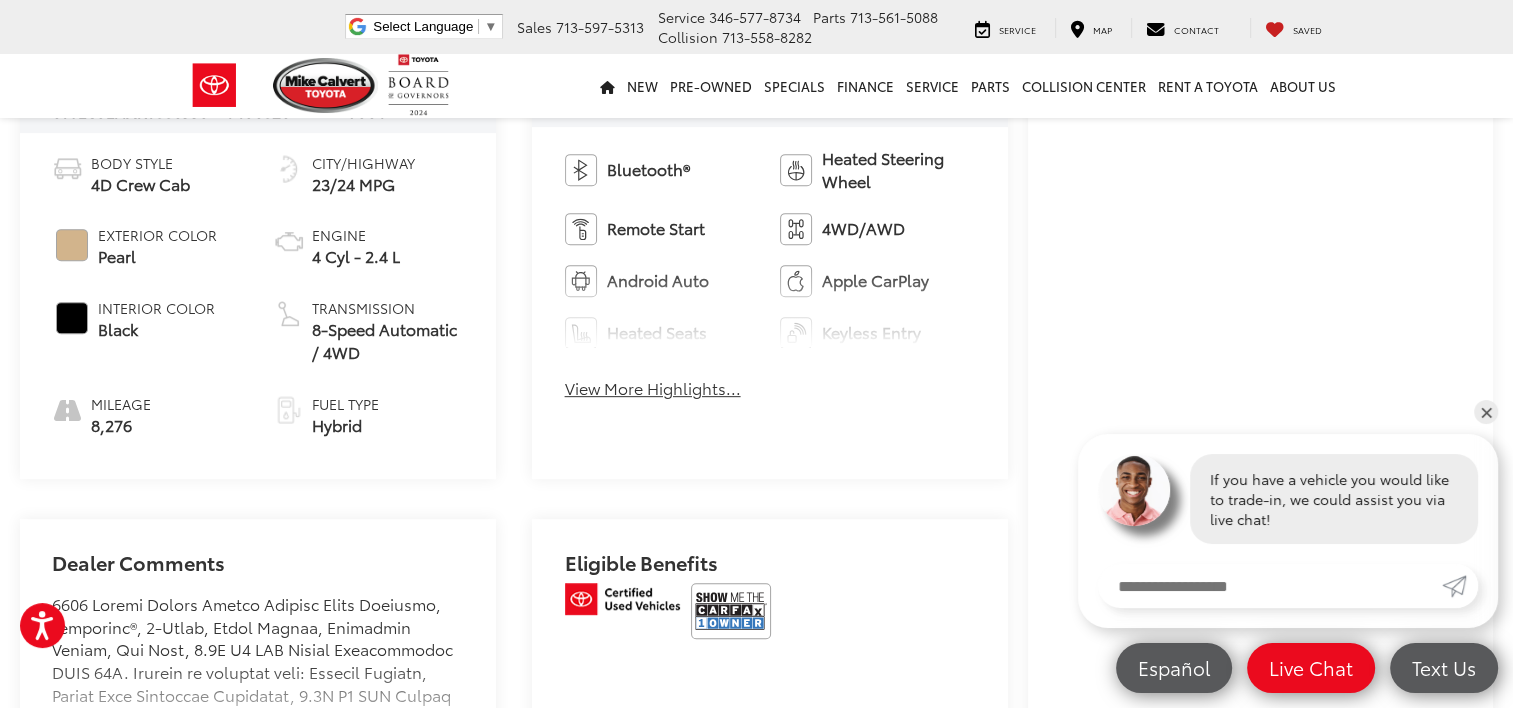 click on "View More Highlights..." at bounding box center [653, 388] 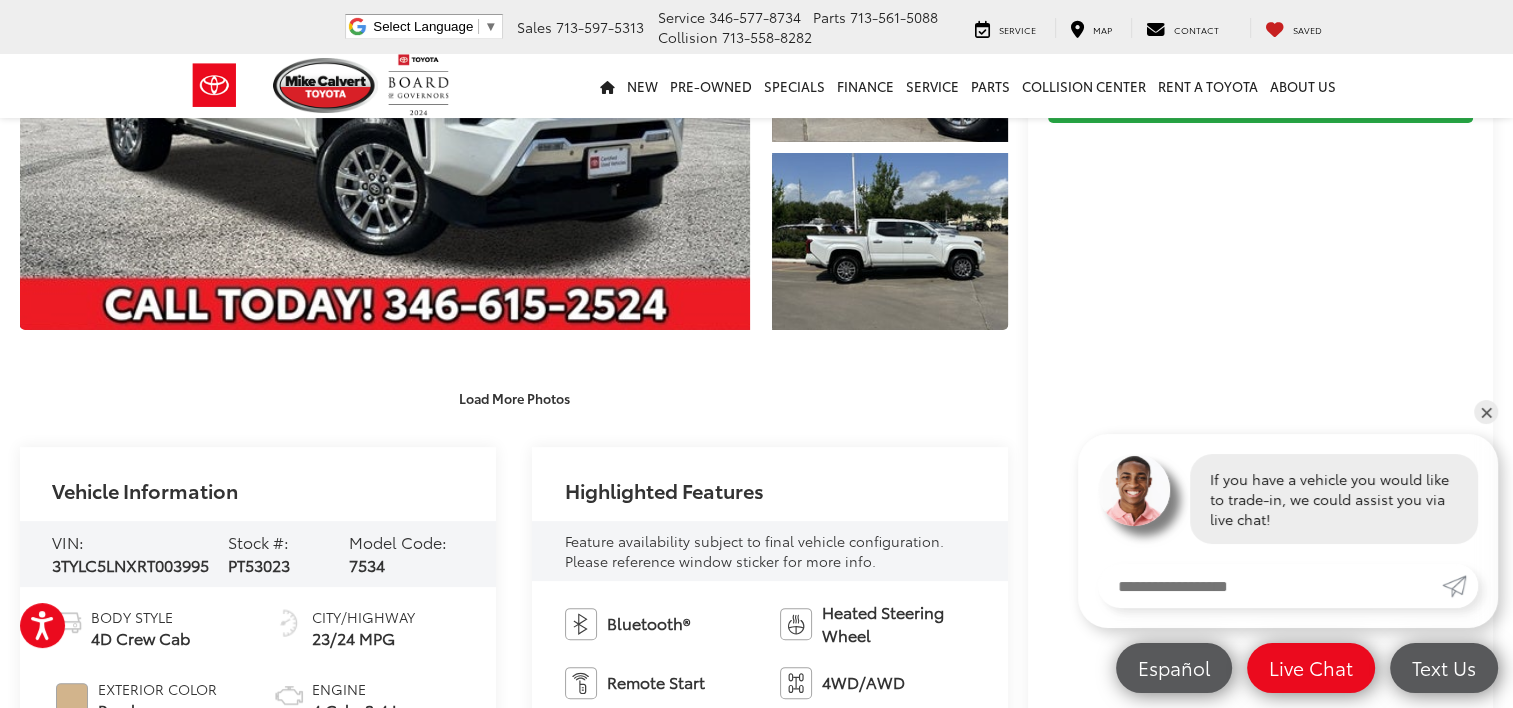 scroll, scrollTop: 0, scrollLeft: 0, axis: both 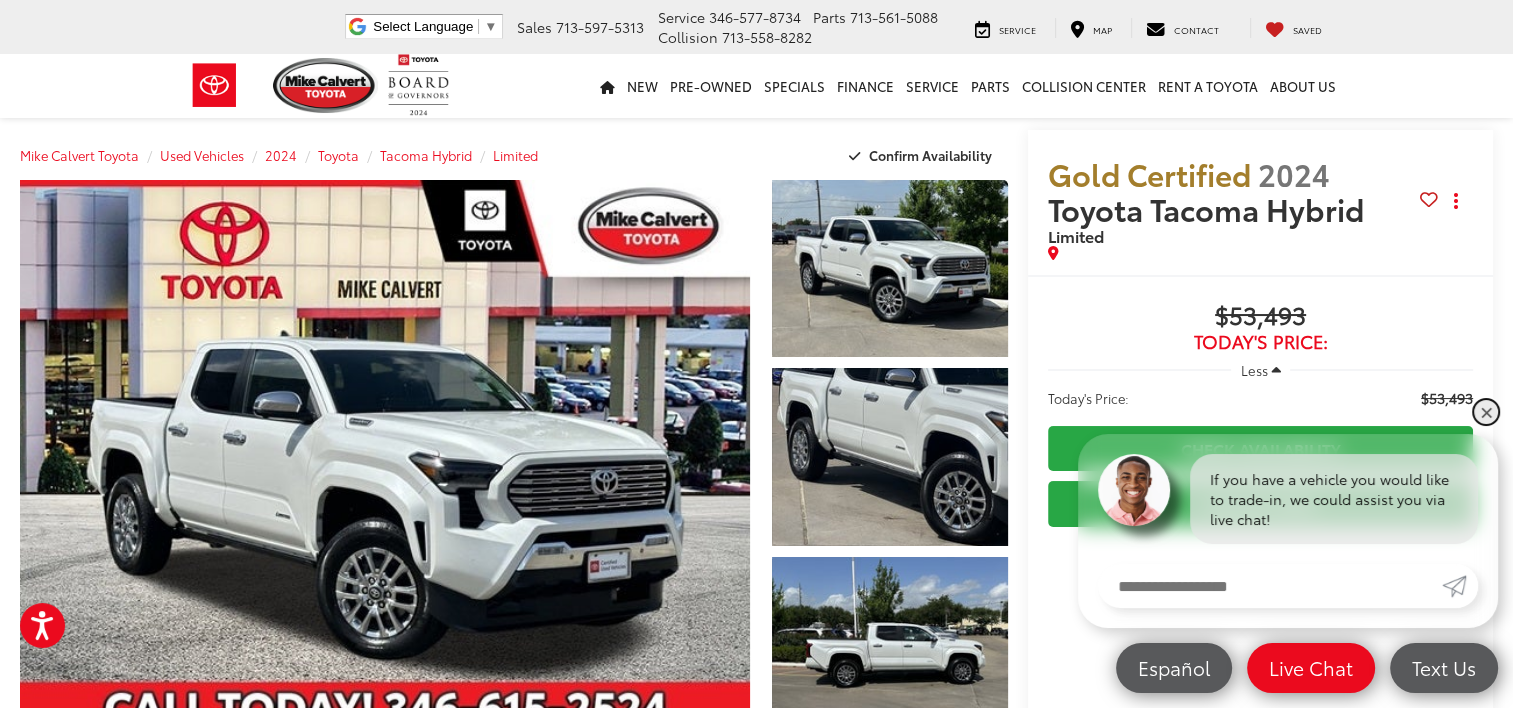 click on "✕" at bounding box center (1486, 412) 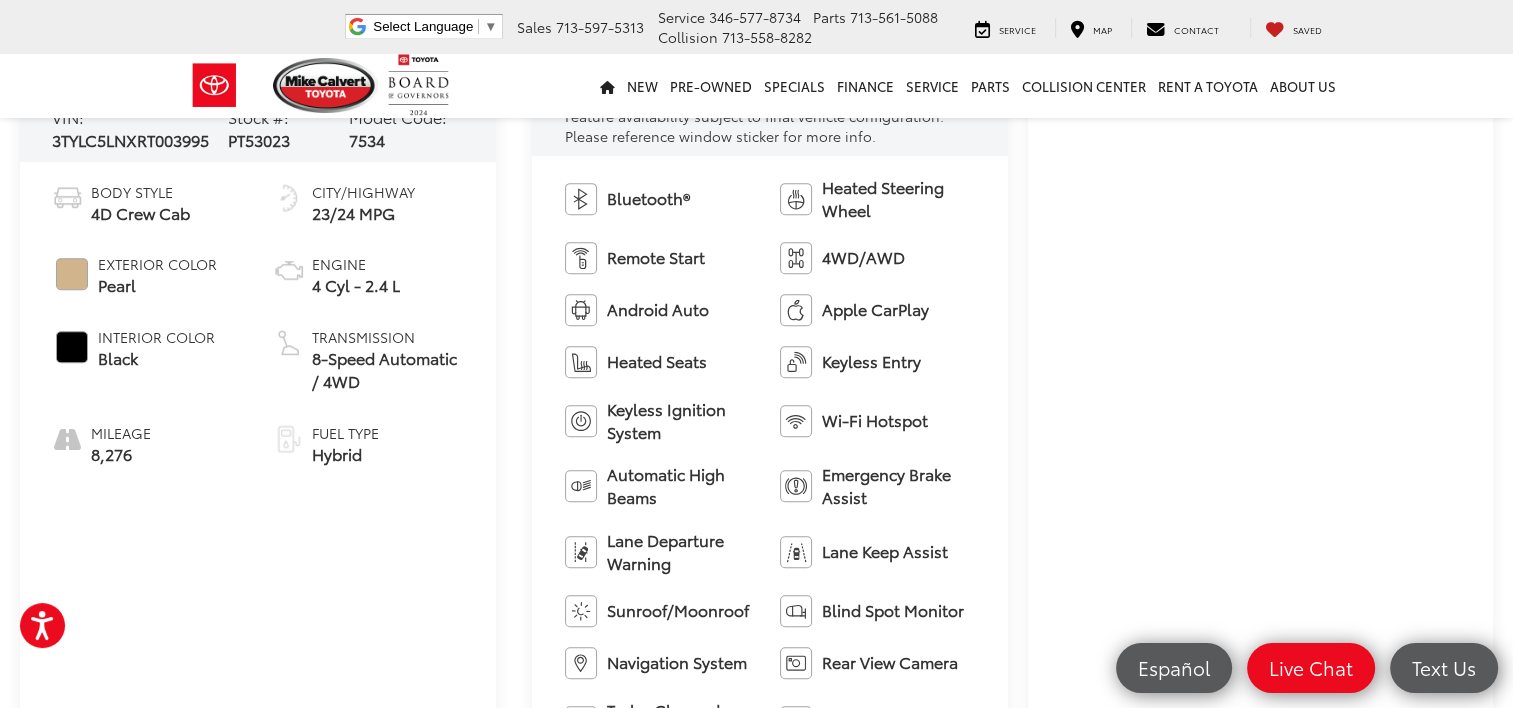 scroll, scrollTop: 894, scrollLeft: 0, axis: vertical 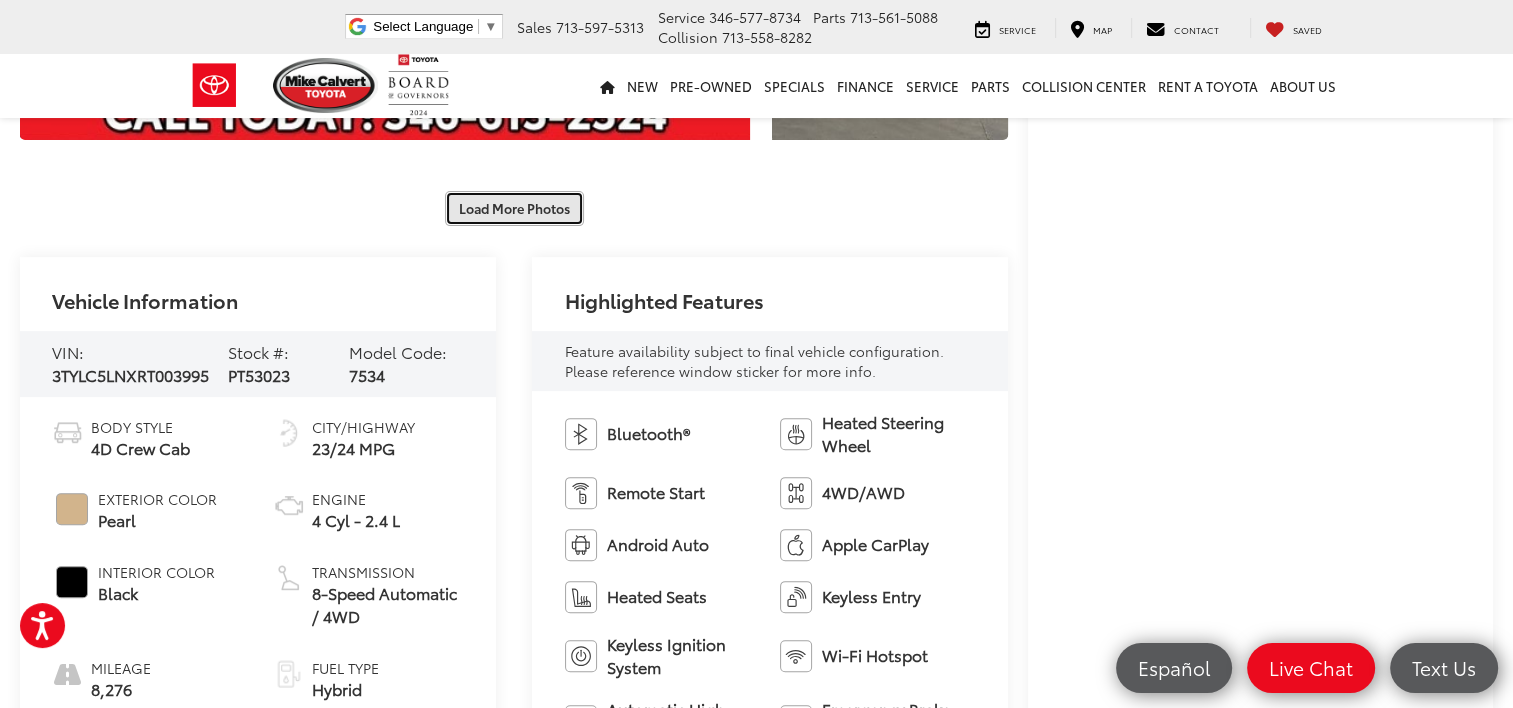 click on "Load More Photos" at bounding box center (514, 208) 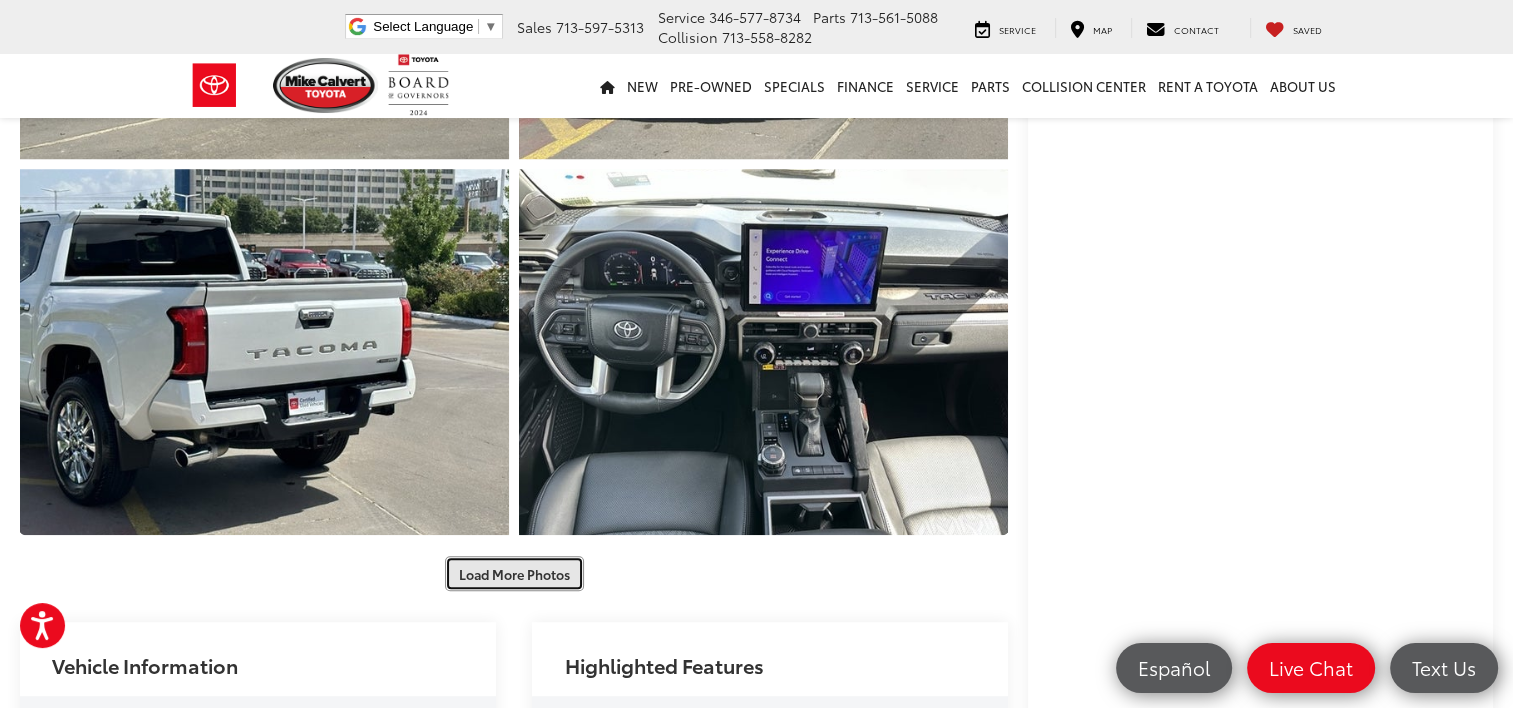 scroll, scrollTop: 968, scrollLeft: 0, axis: vertical 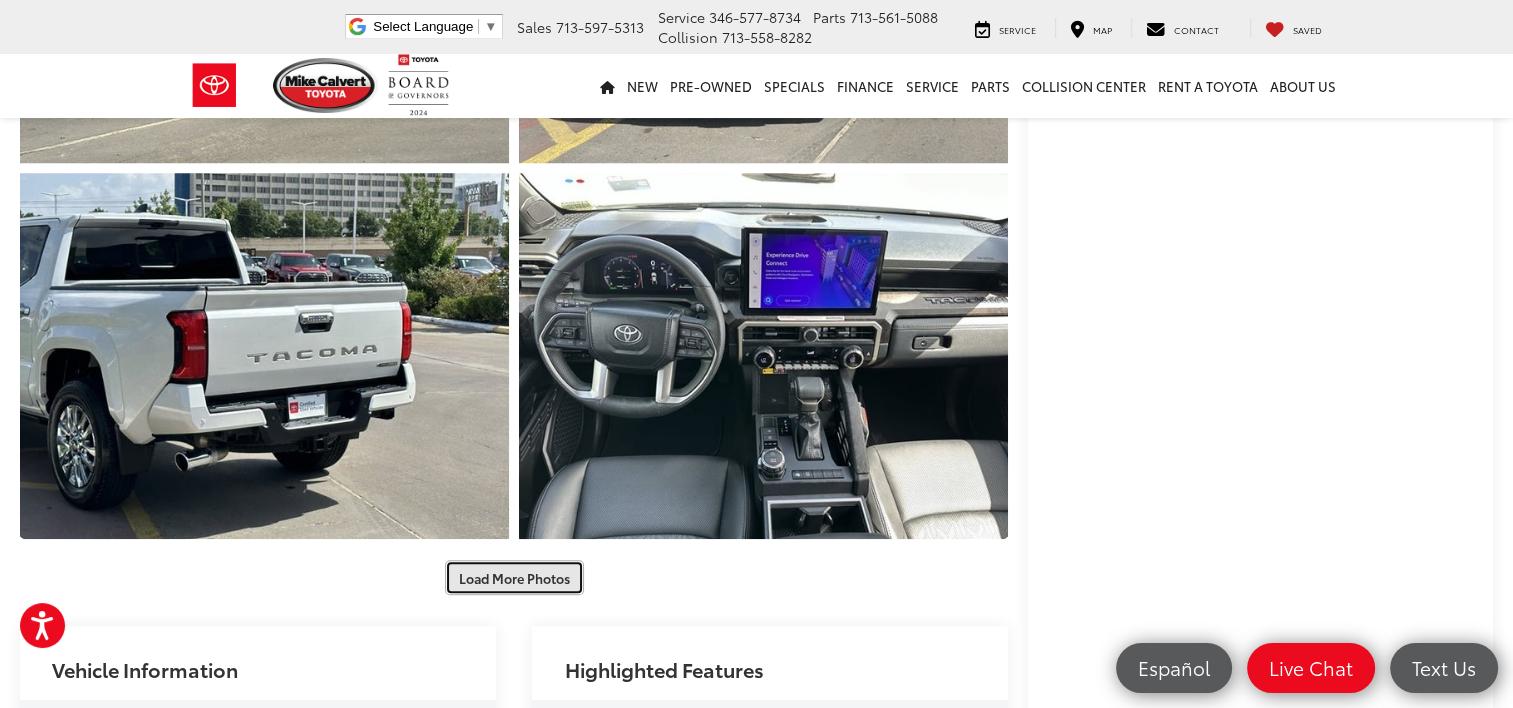 click on "Load More Photos" at bounding box center [514, 577] 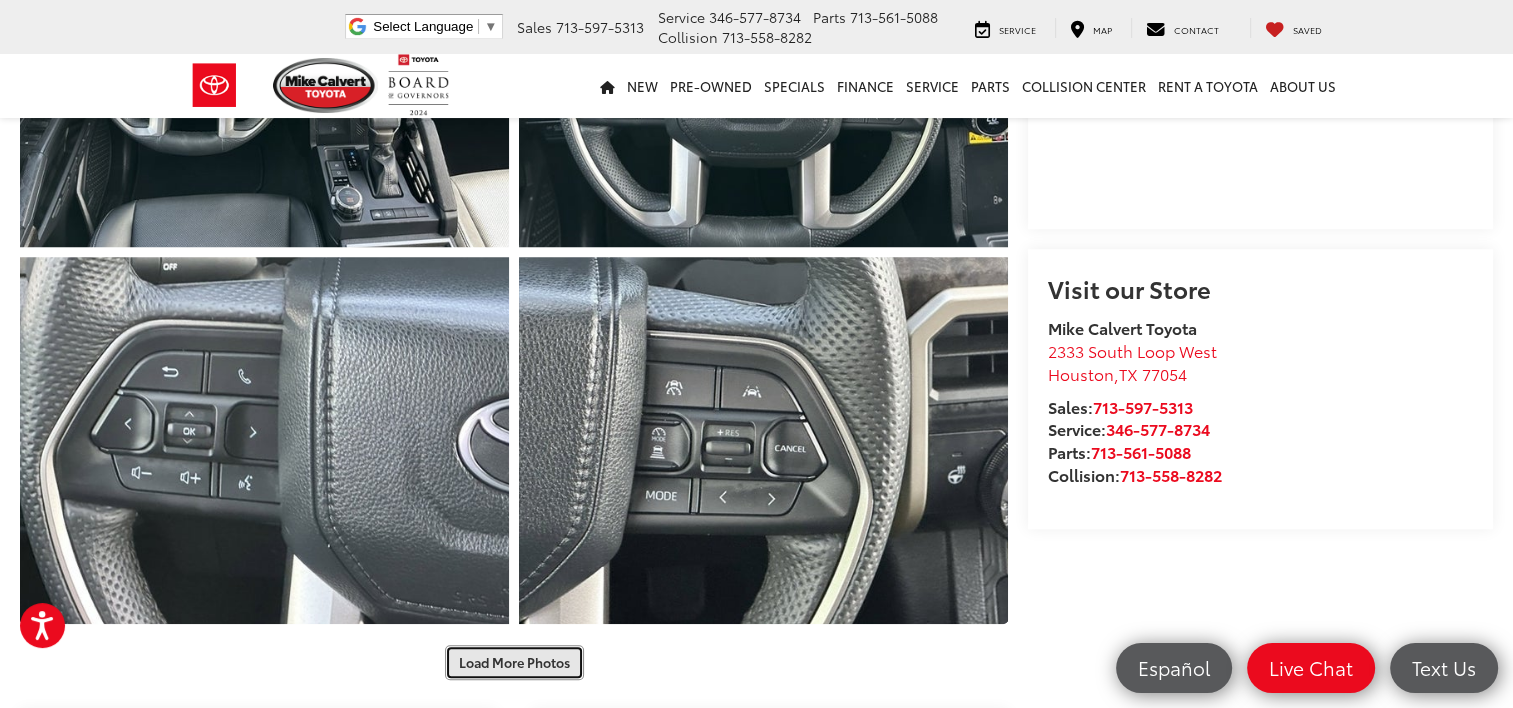 scroll, scrollTop: 1631, scrollLeft: 0, axis: vertical 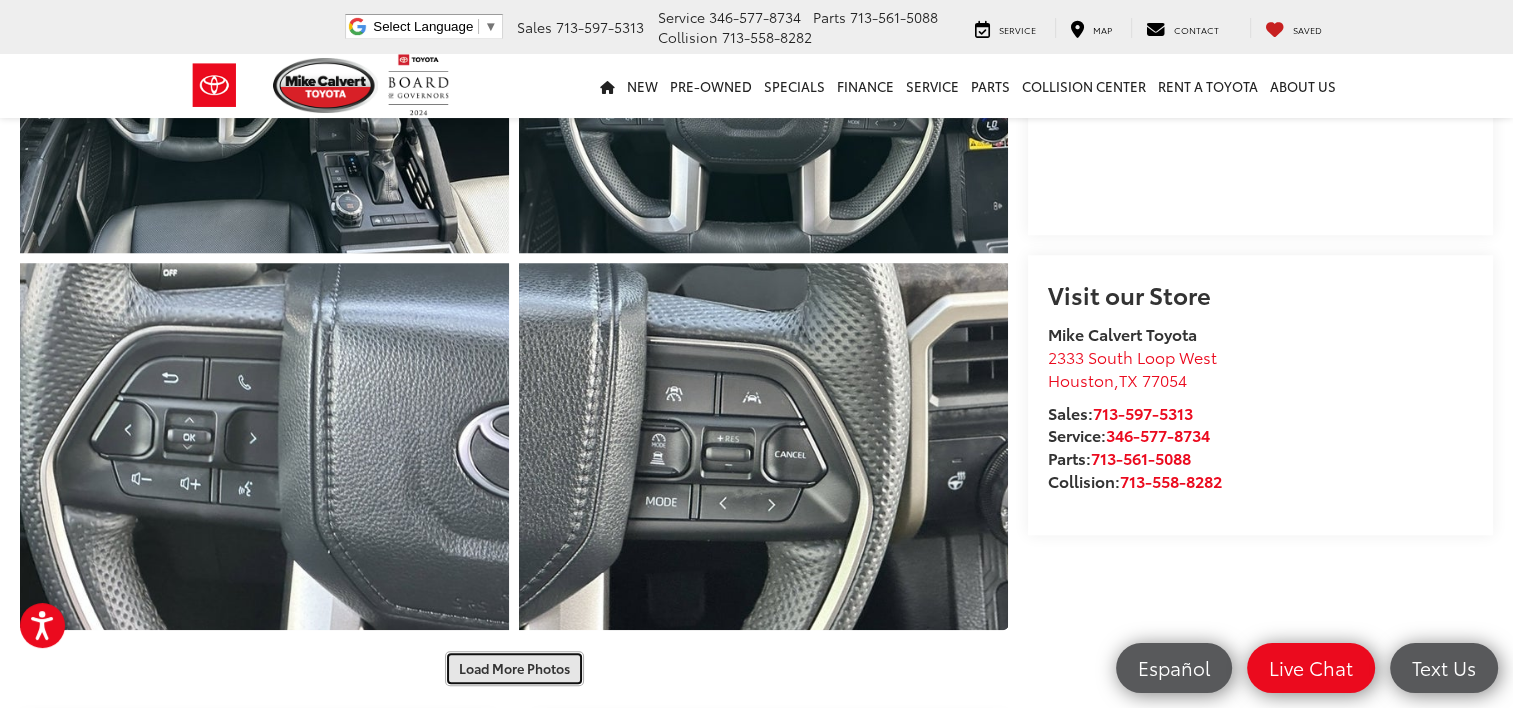 click on "Load More Photos" at bounding box center (514, 668) 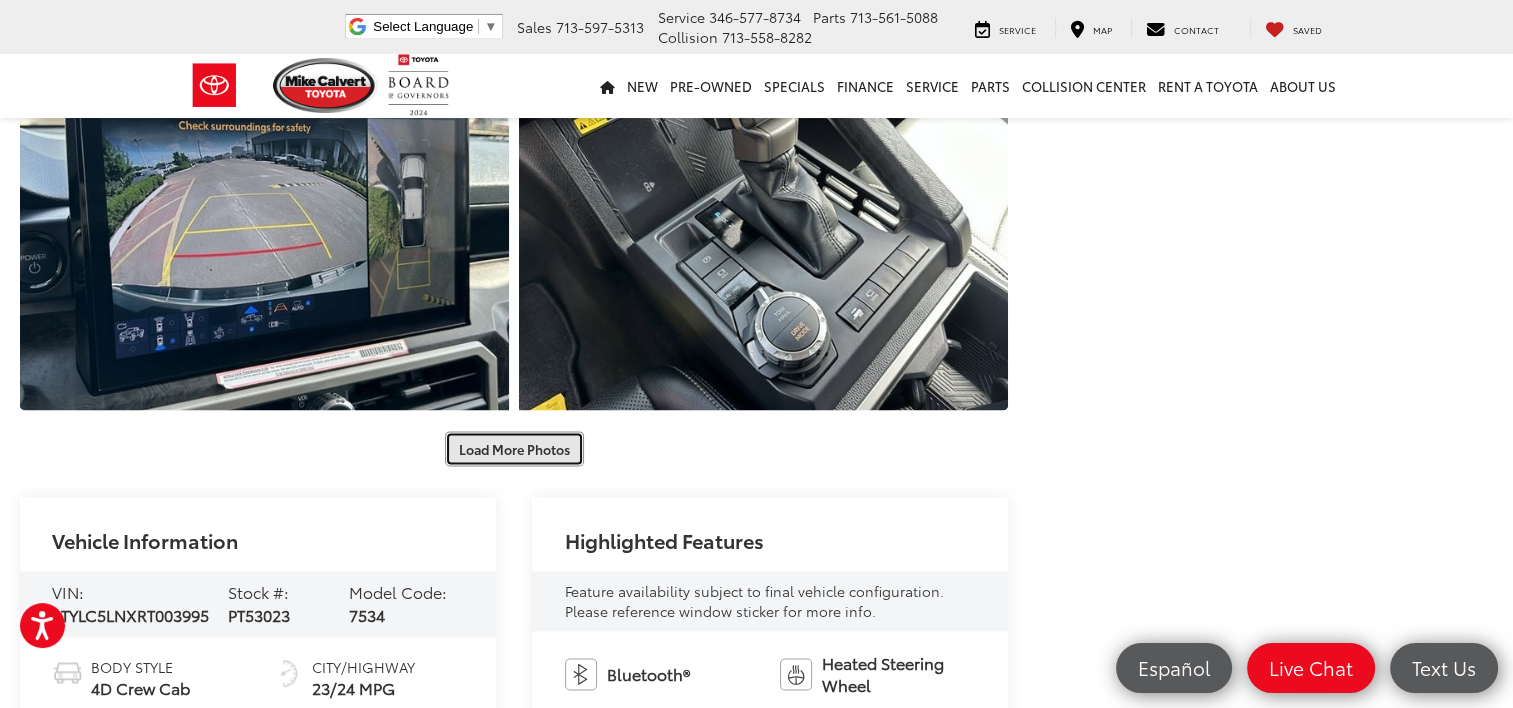 scroll, scrollTop: 2583, scrollLeft: 0, axis: vertical 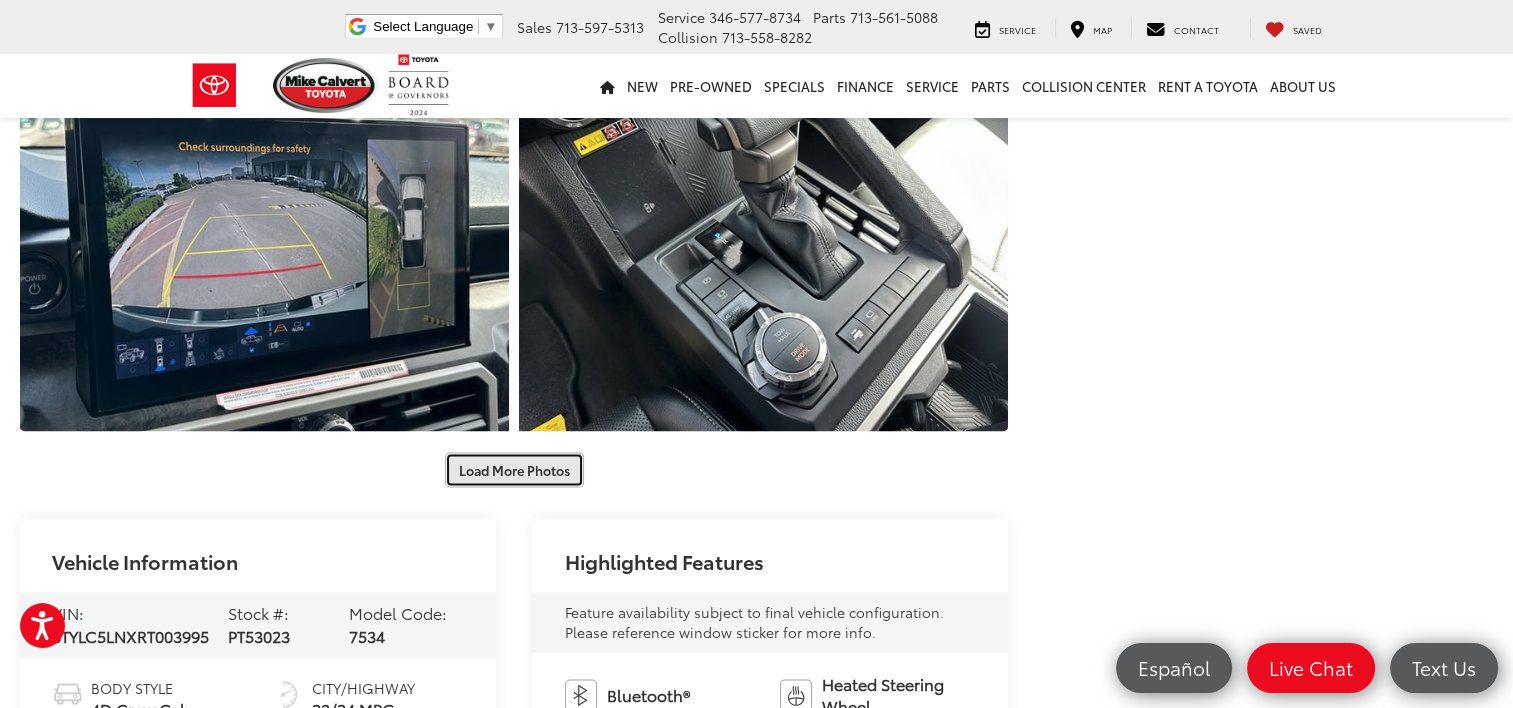 click on "Load More Photos" at bounding box center (514, 469) 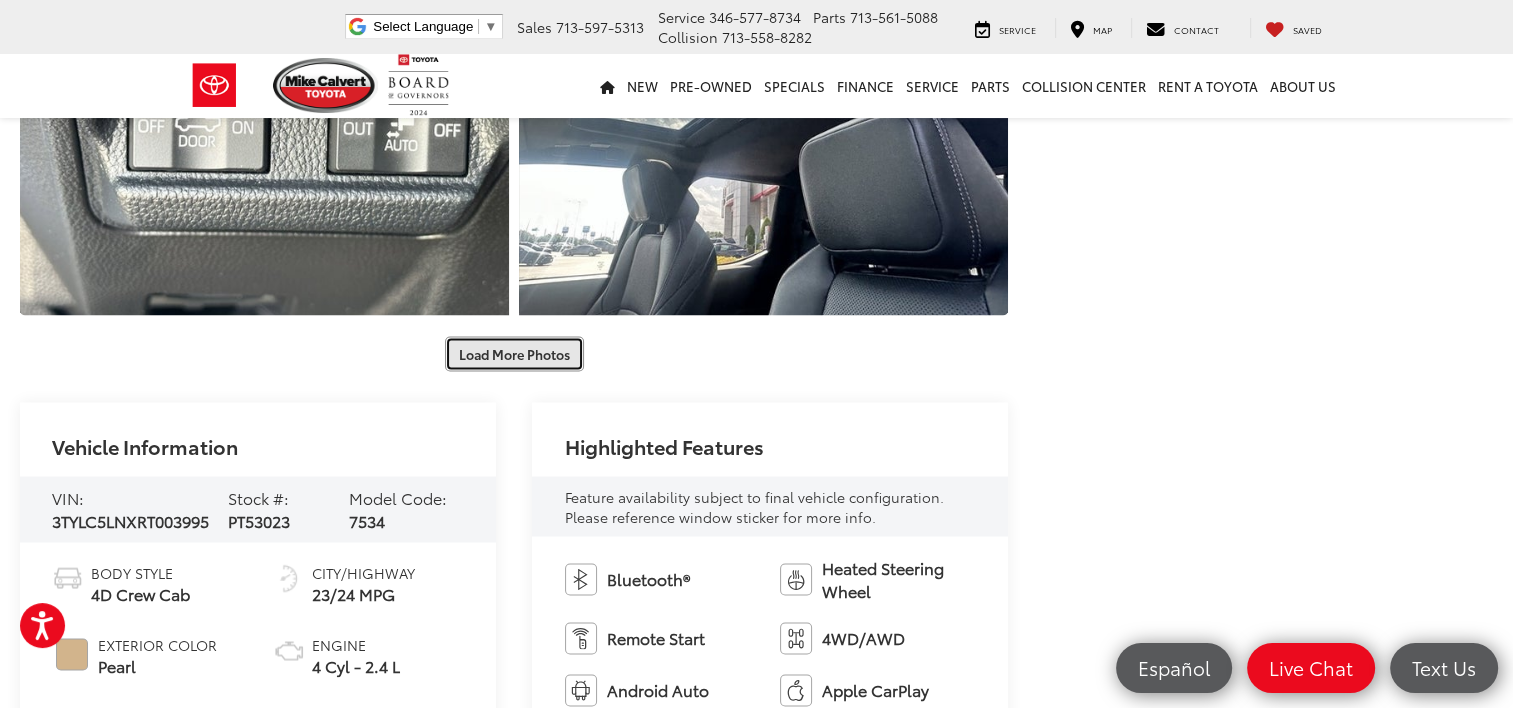scroll, scrollTop: 3468, scrollLeft: 0, axis: vertical 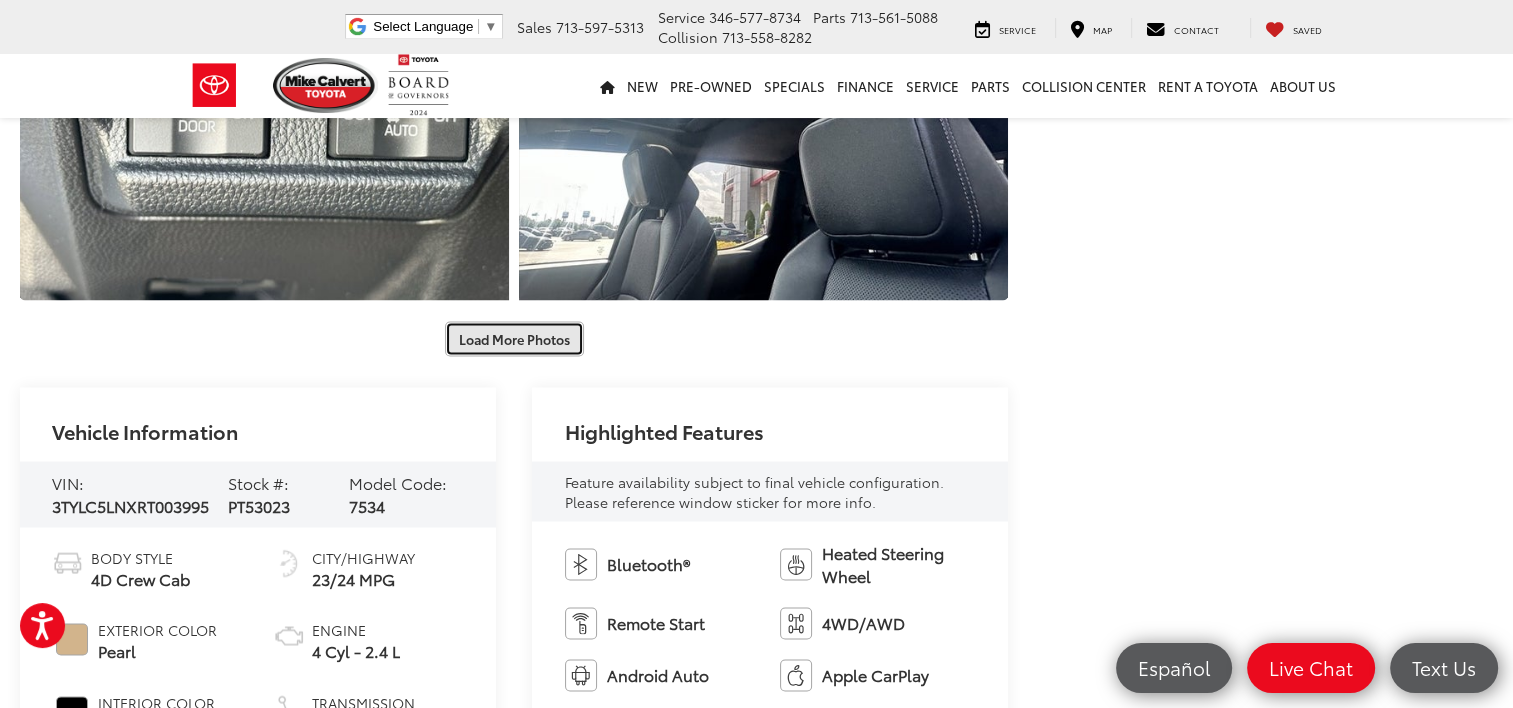 click on "Load More Photos" at bounding box center [514, 338] 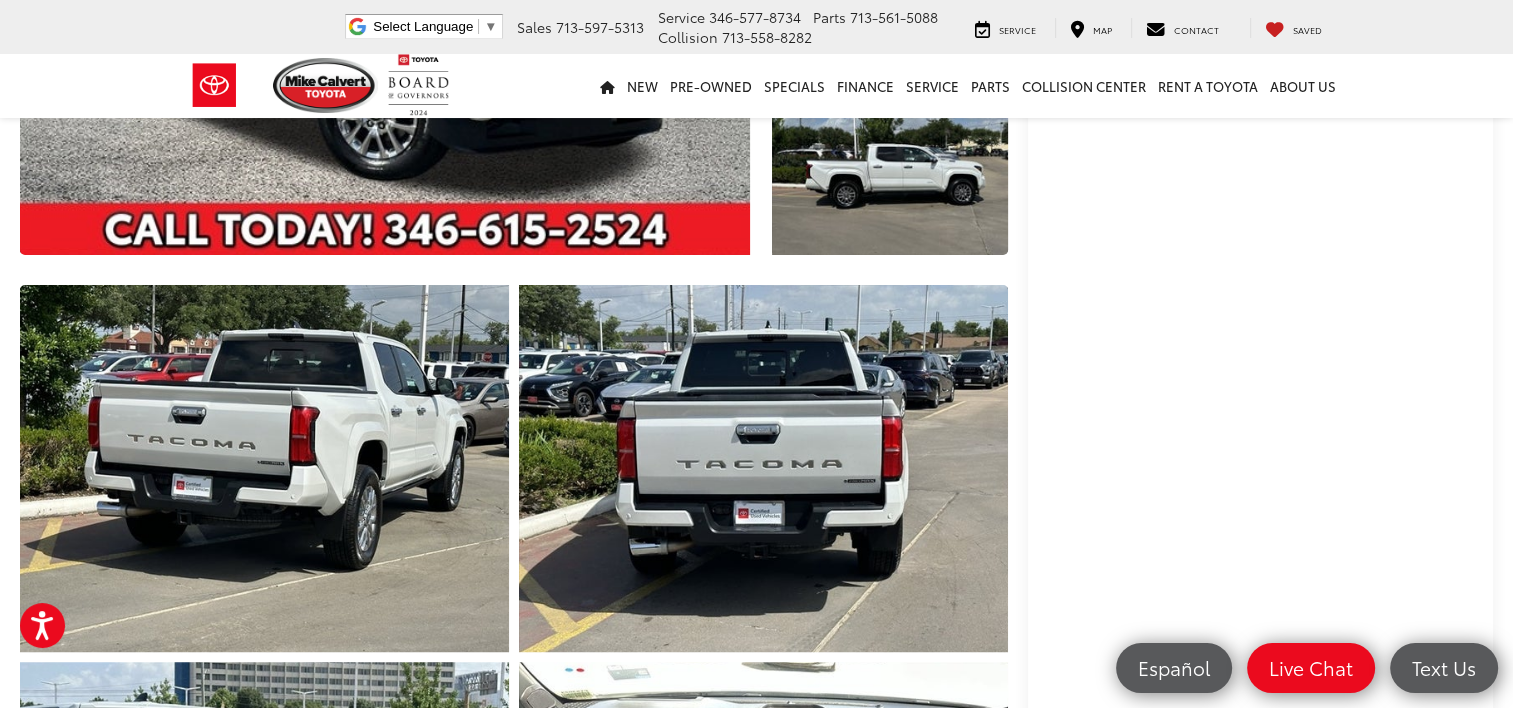 scroll, scrollTop: 223, scrollLeft: 0, axis: vertical 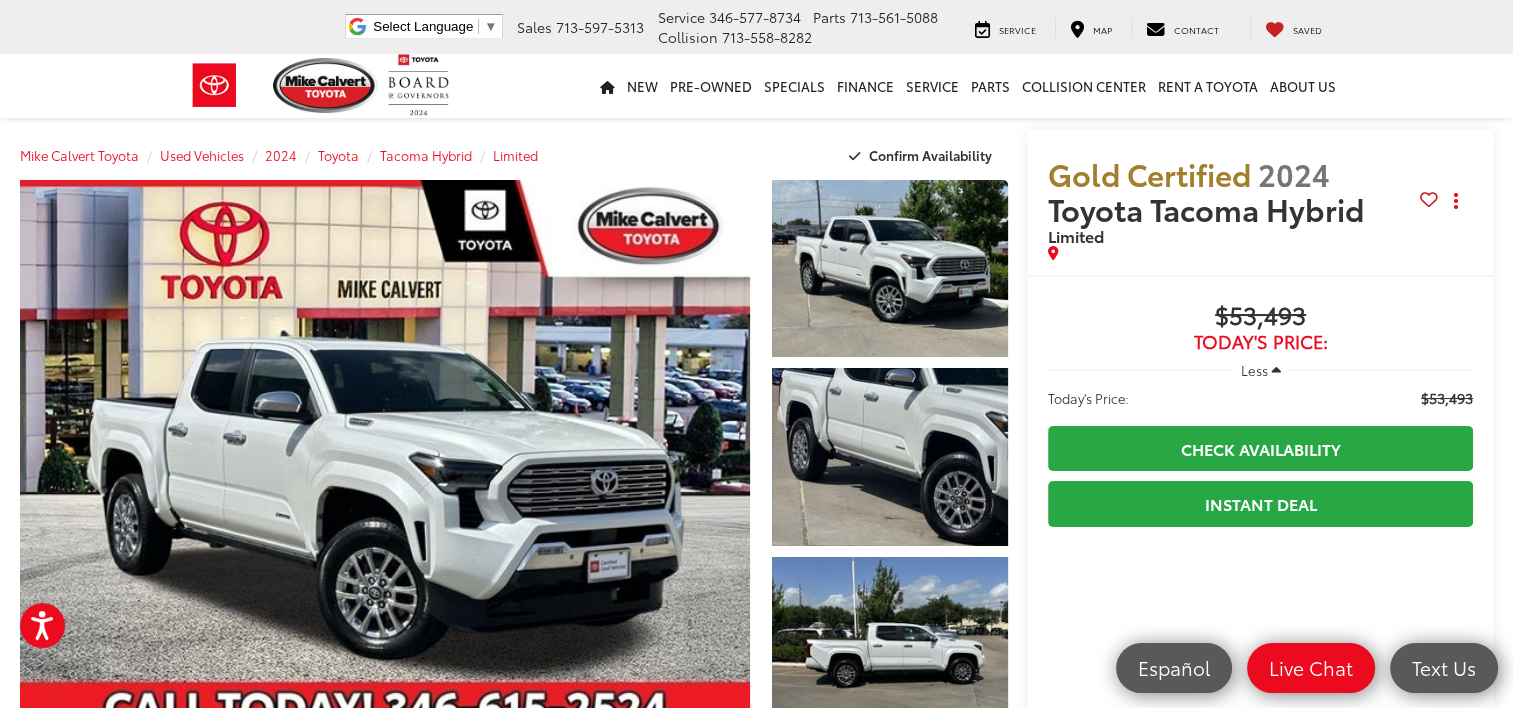 click on "Mike Calvert Toyota
Select Language ​ ▼
Sales
713-597-5313
Service
346-577-8734
Parts
713-561-5088
Collision
713-558-8282
2333 South Loop West
Houston, TX 77054
Service
Map
Contact
Saved
Saved
Mike Calvert Toyota
Saved
Directions" at bounding box center [756, 27] 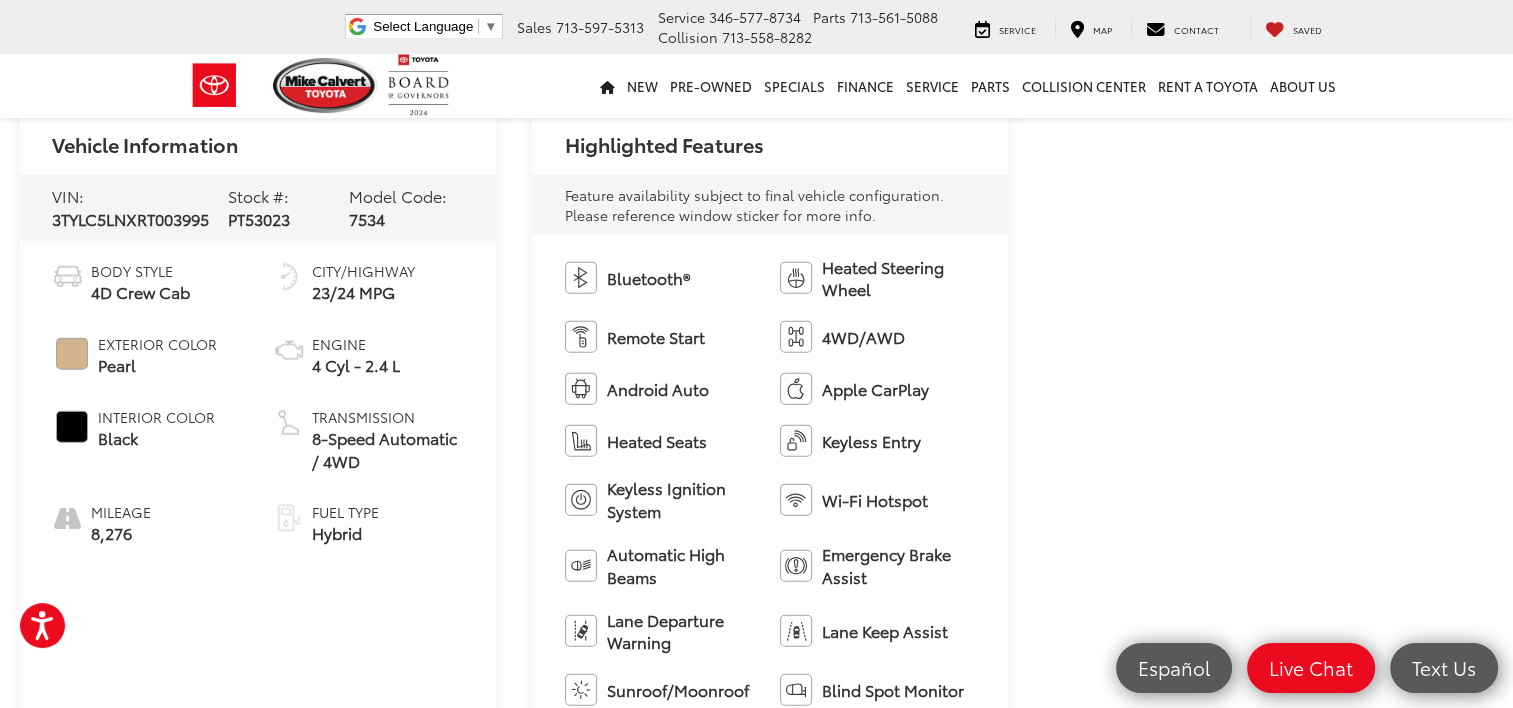 scroll, scrollTop: 4542, scrollLeft: 0, axis: vertical 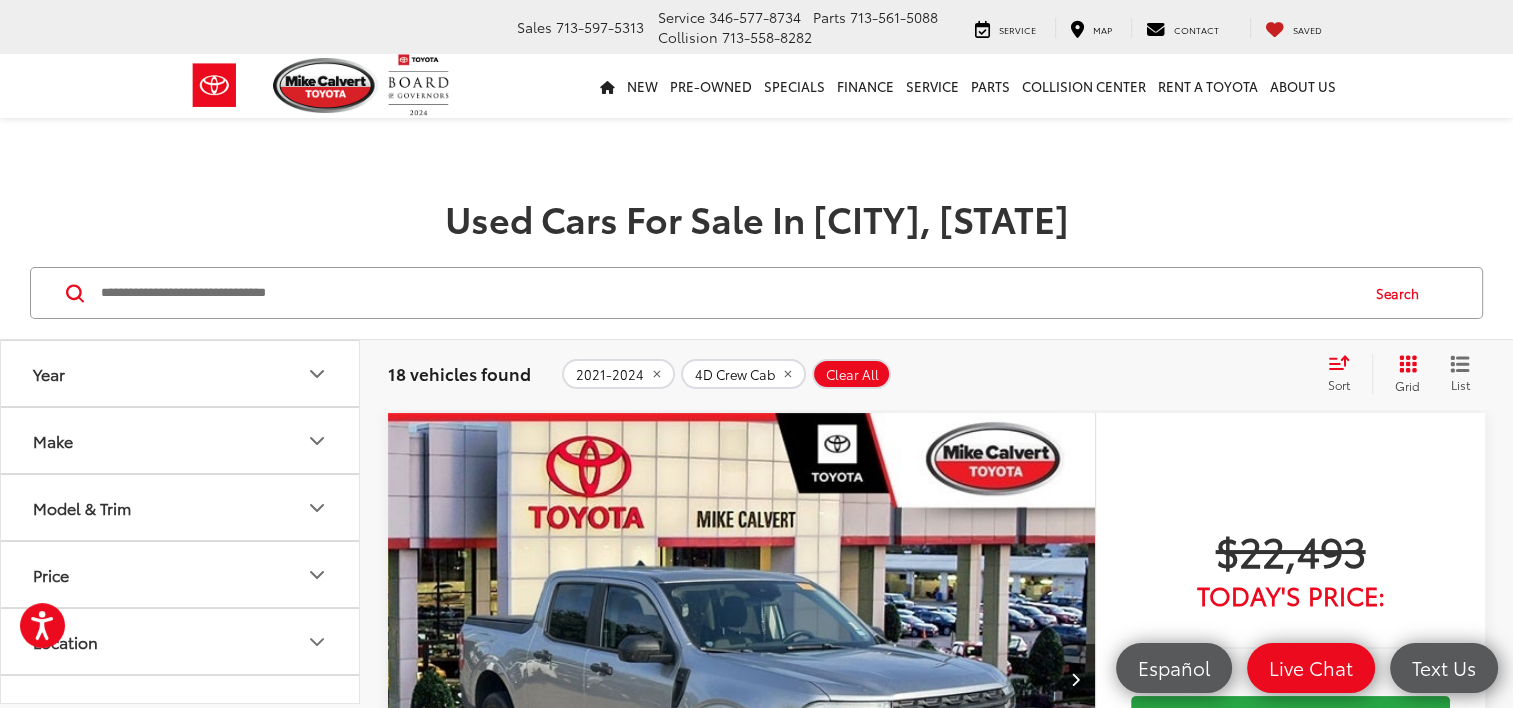click on "Sort" at bounding box center (1345, 374) 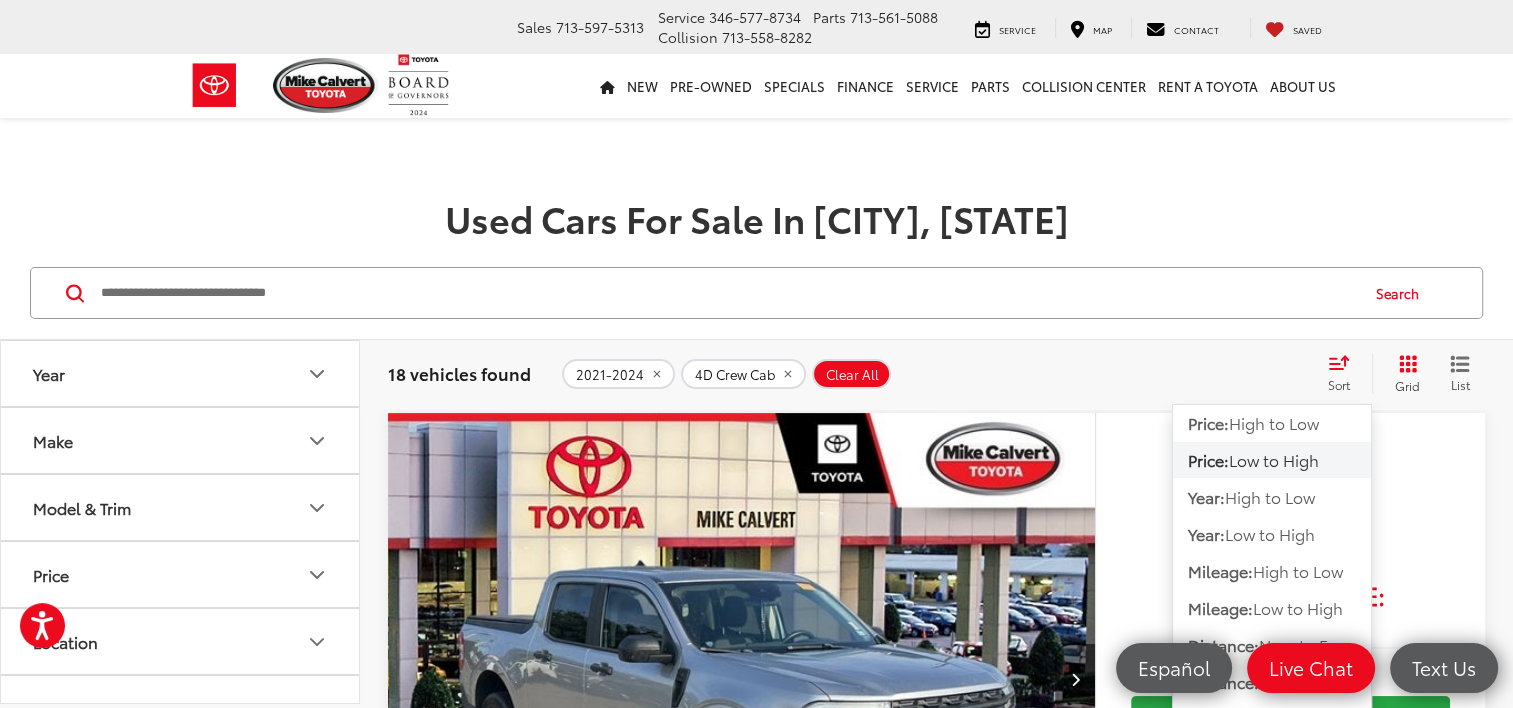 click on "Low to High" at bounding box center [1274, 459] 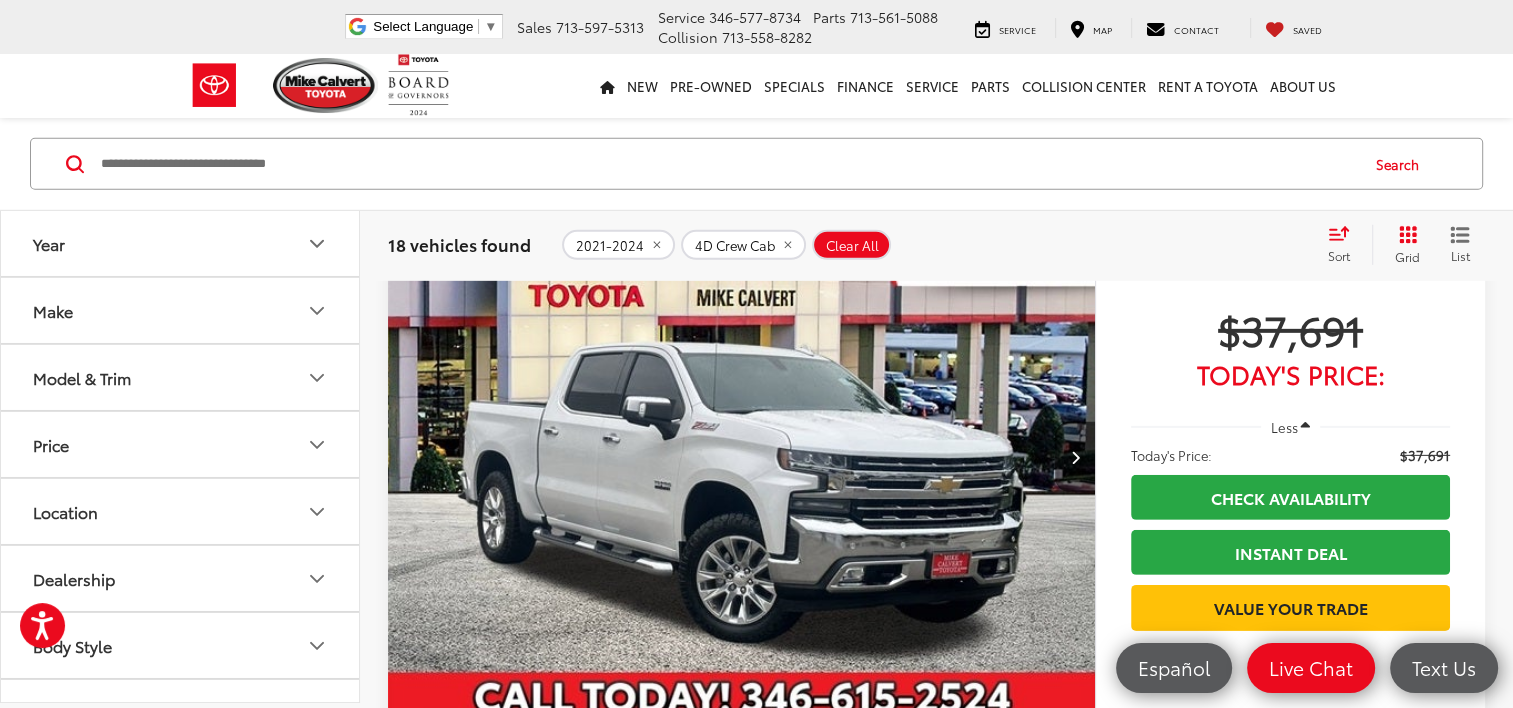 scroll, scrollTop: 6059, scrollLeft: 0, axis: vertical 